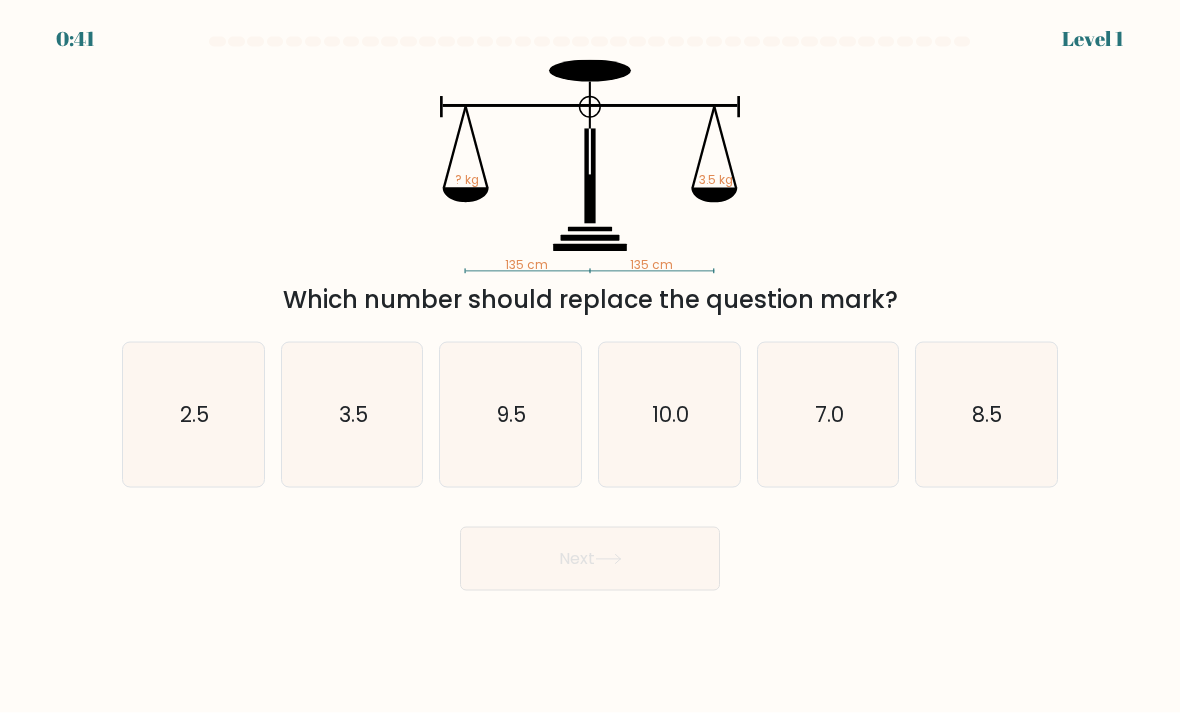 scroll, scrollTop: 0, scrollLeft: 0, axis: both 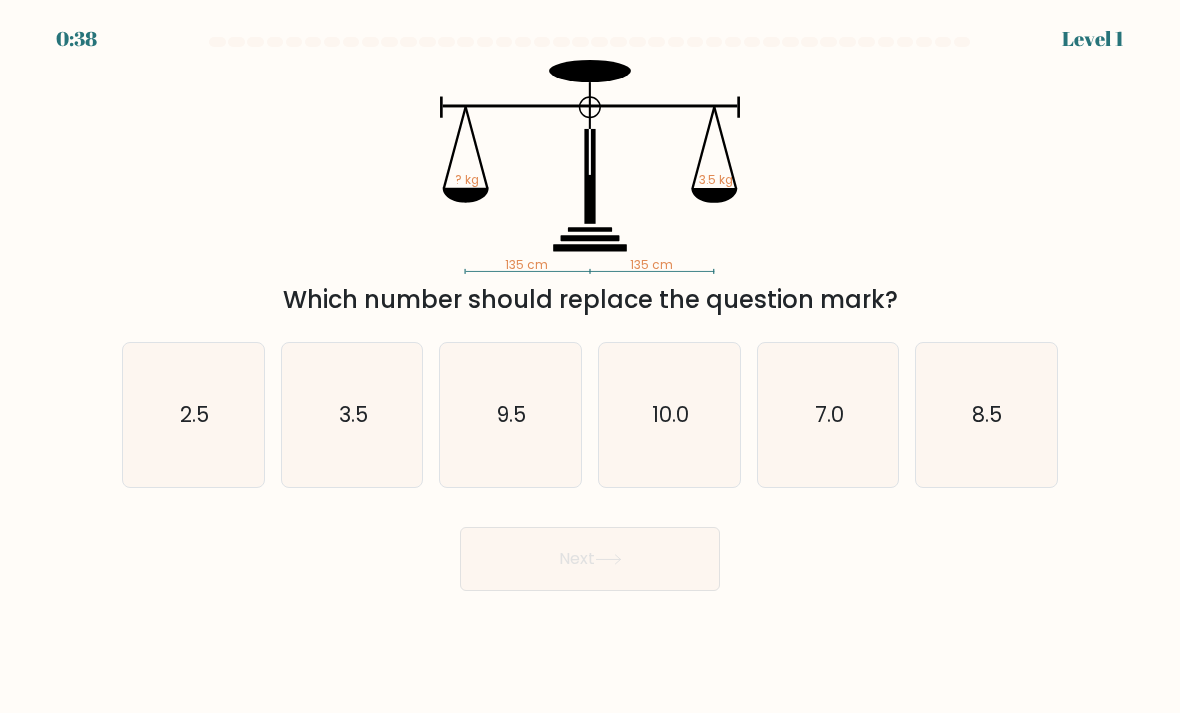 click on "3.5" 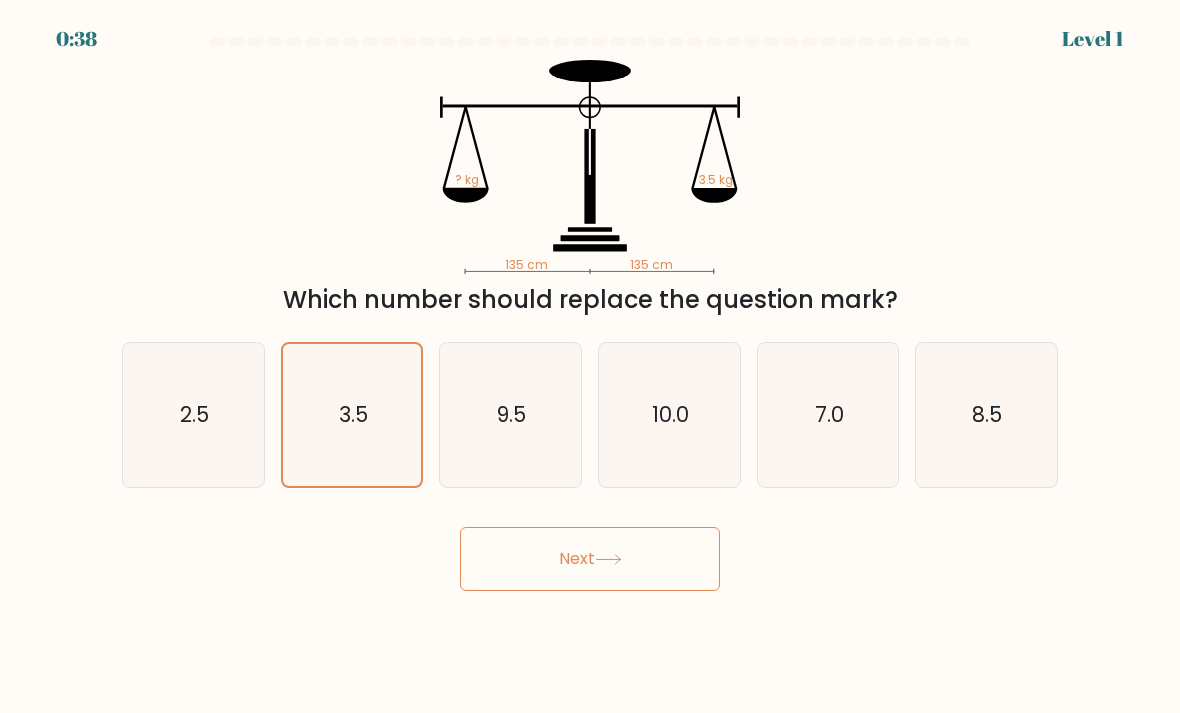 click on "Next" at bounding box center (590, 559) 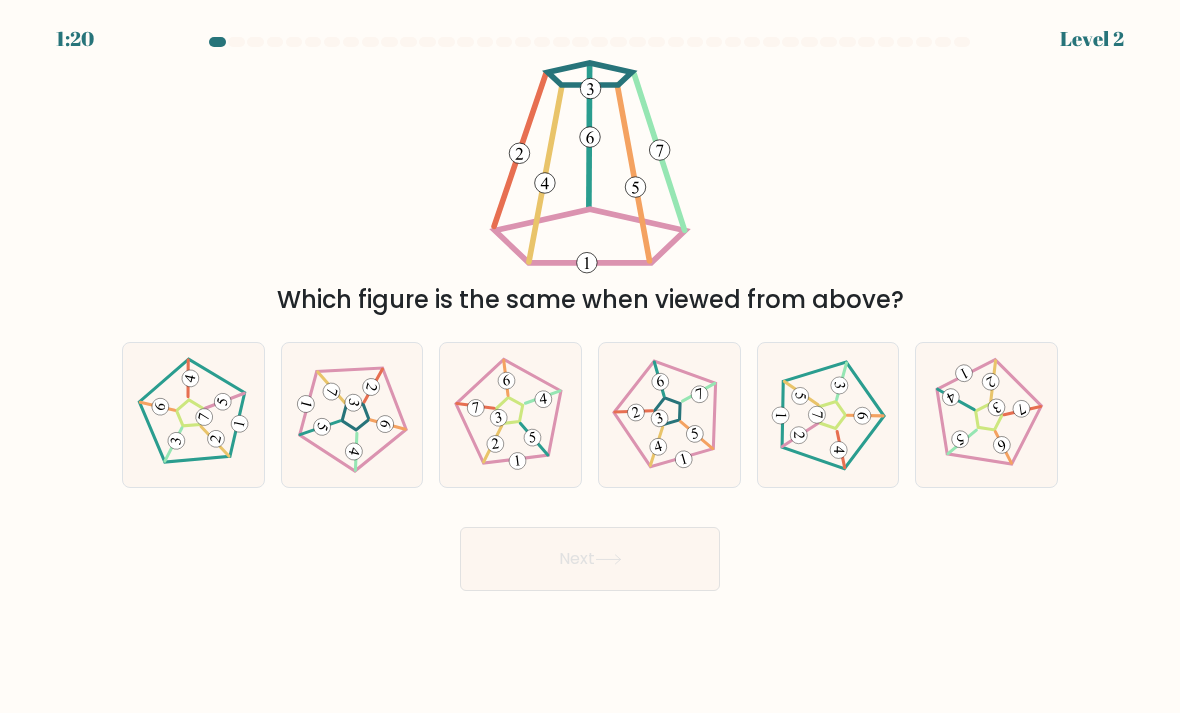 click 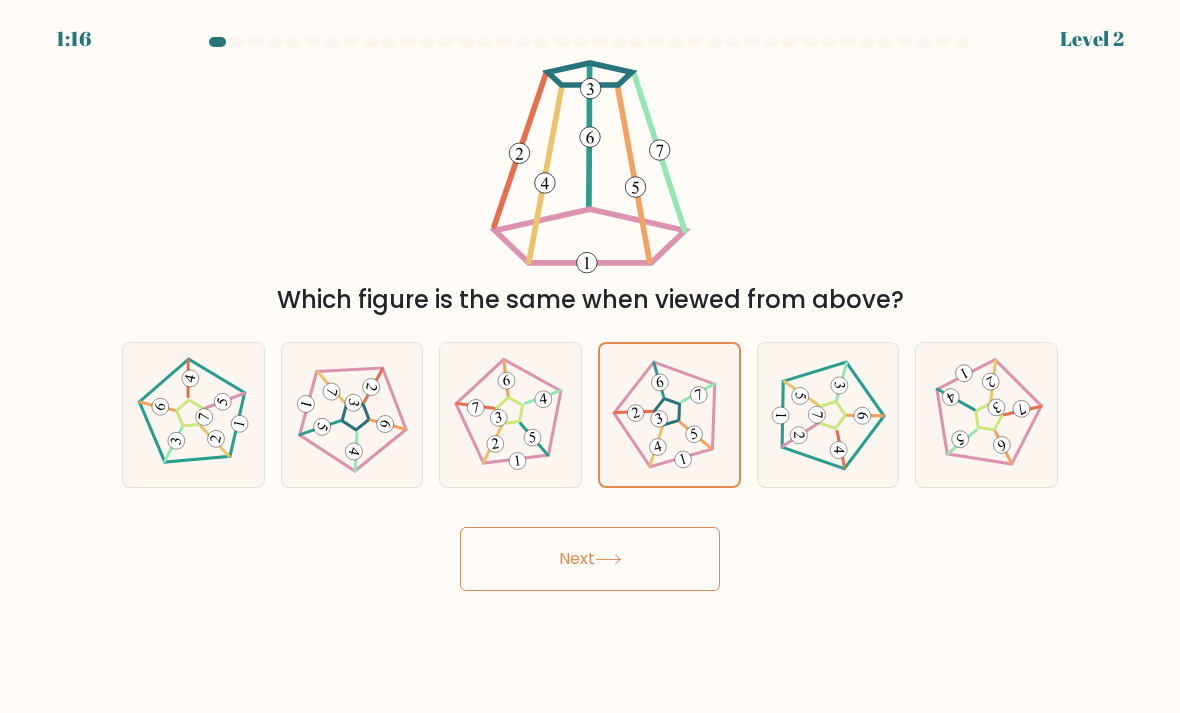 click on "Next" at bounding box center [590, 559] 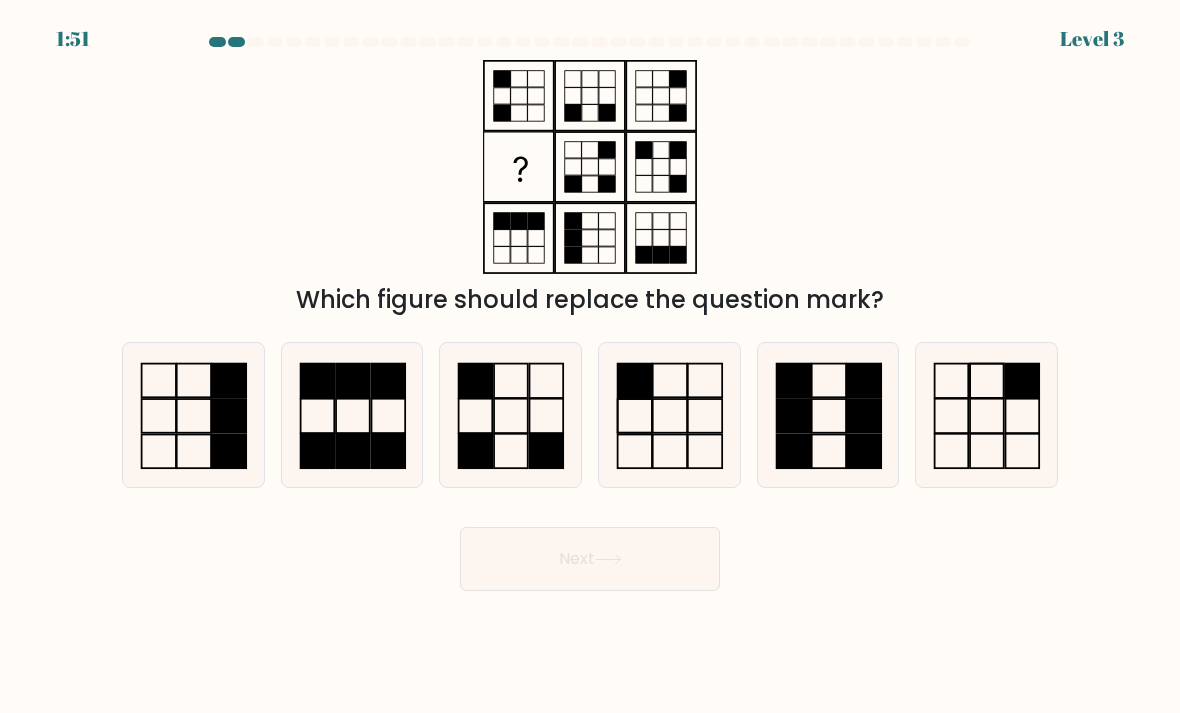 click 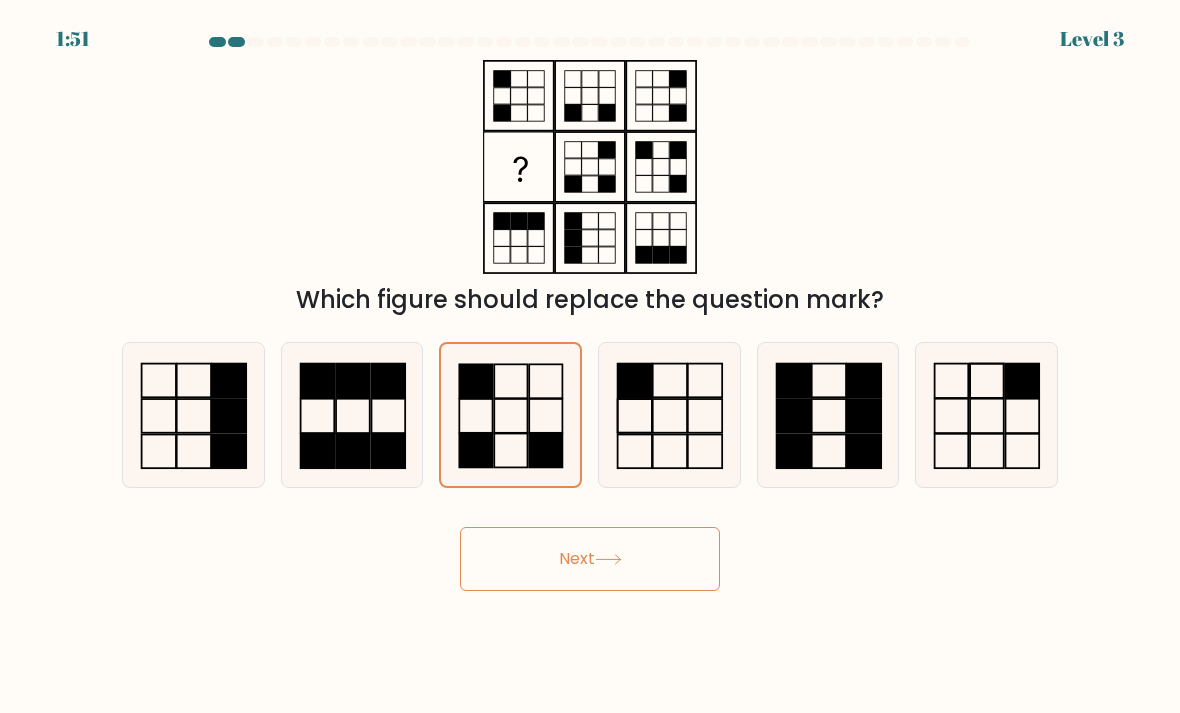 click on "Next" at bounding box center [590, 559] 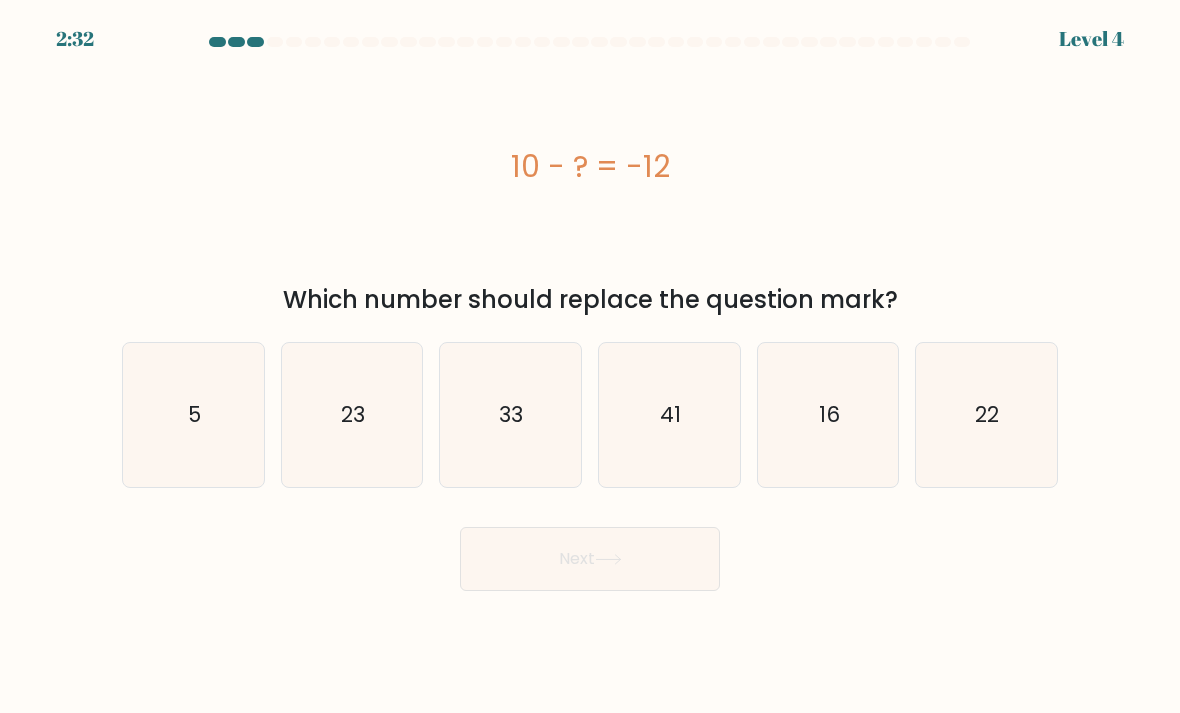 click on "22" 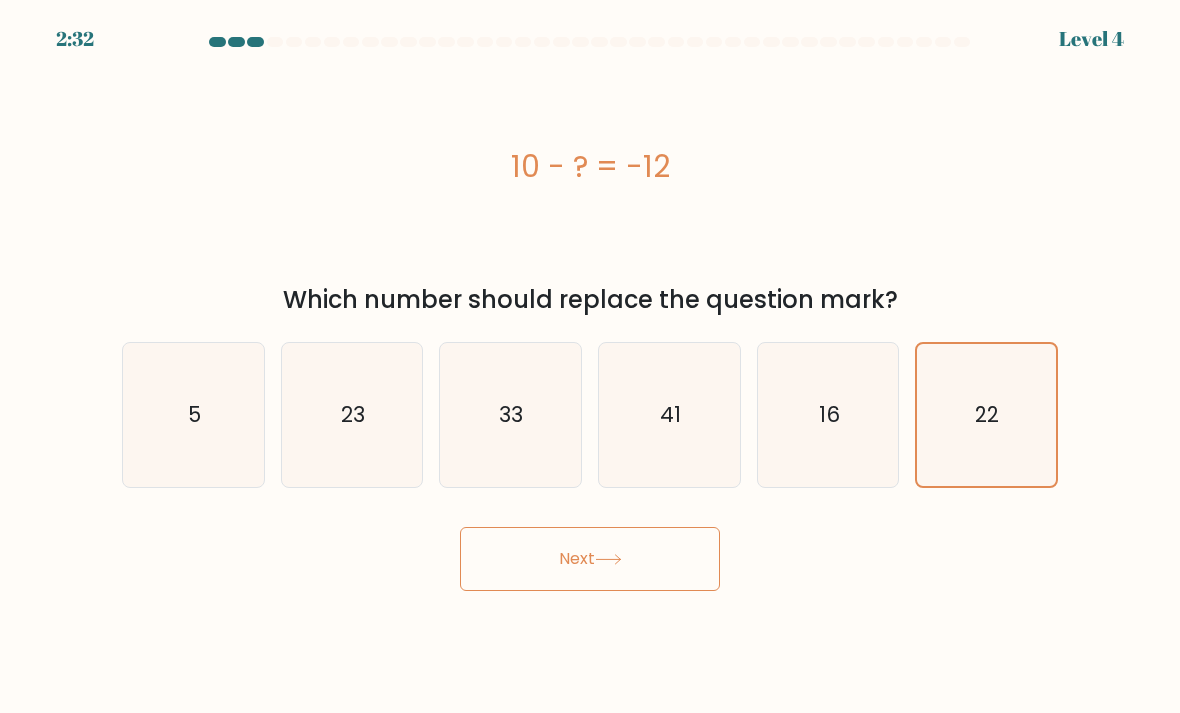 click on "Next" at bounding box center [590, 559] 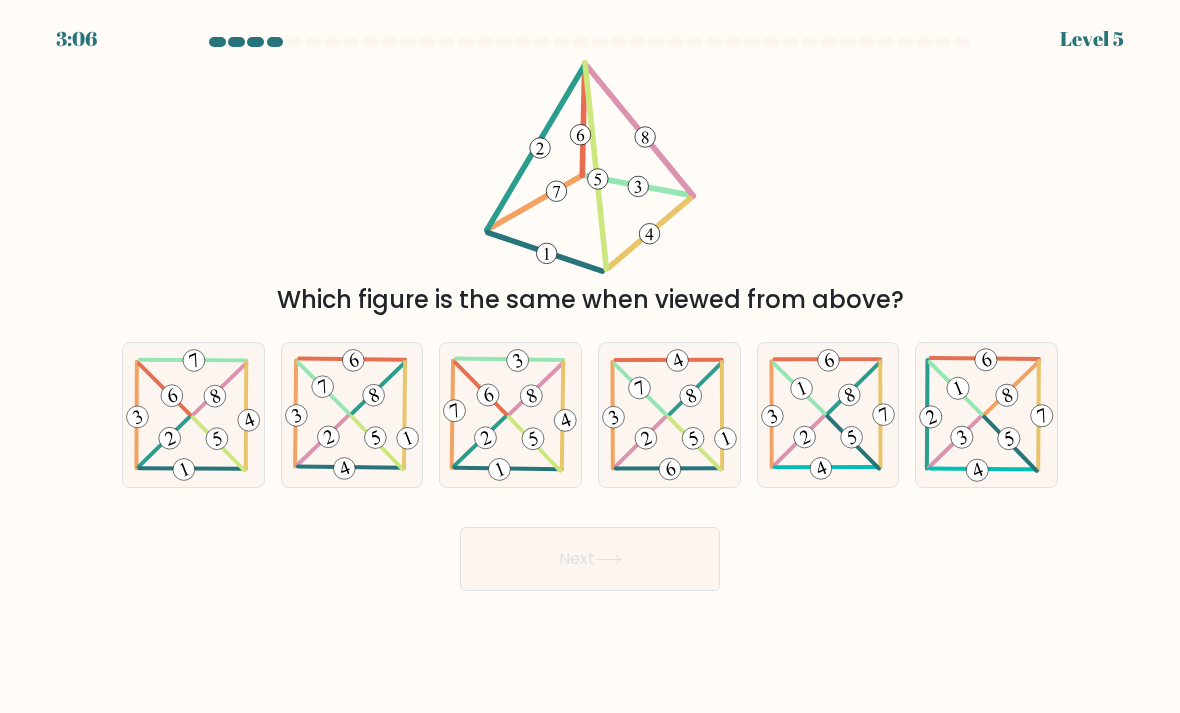 click 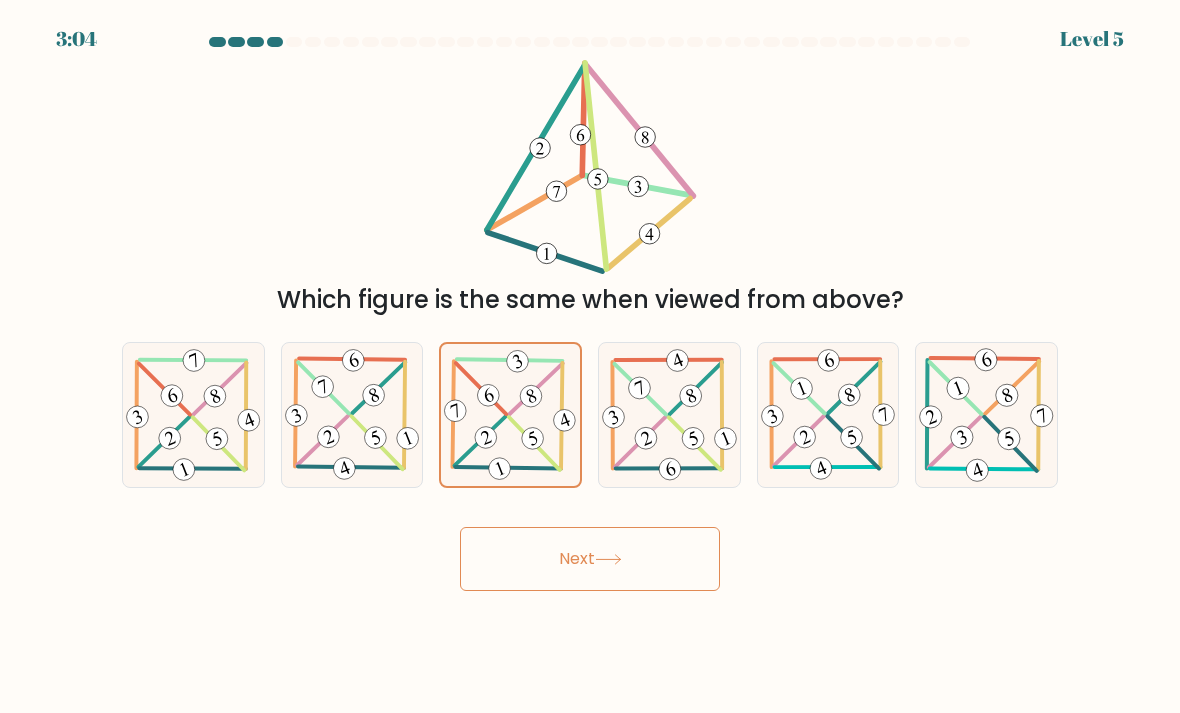 click 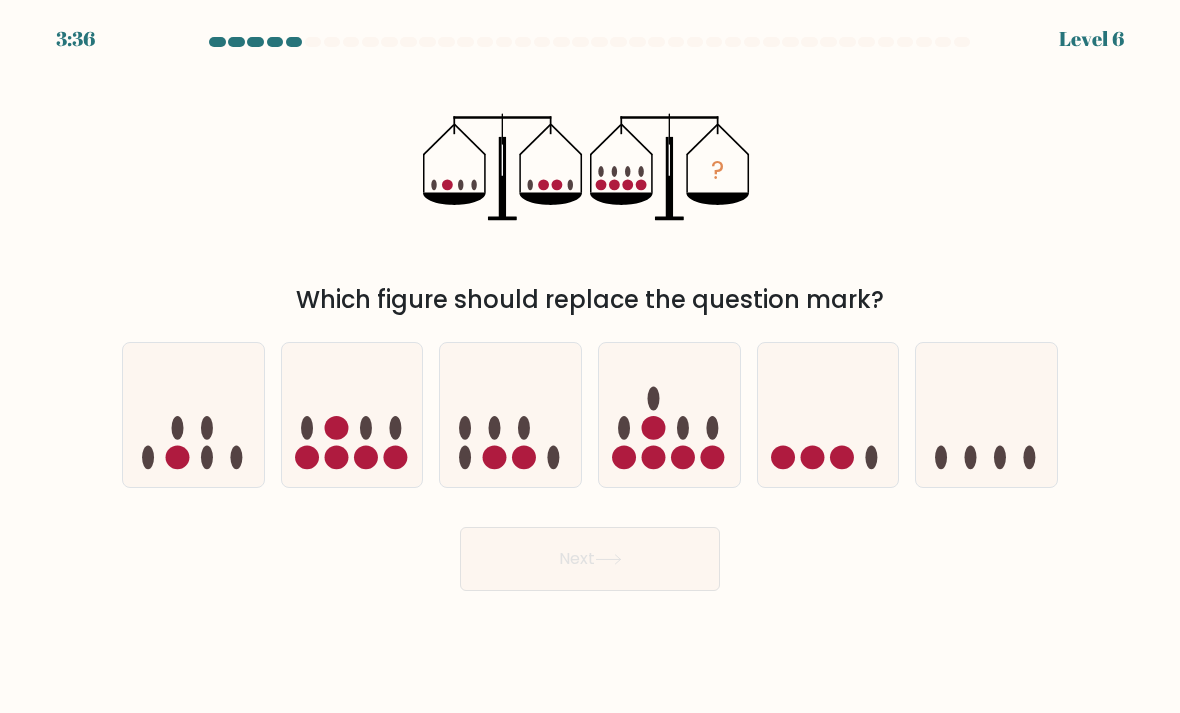 click 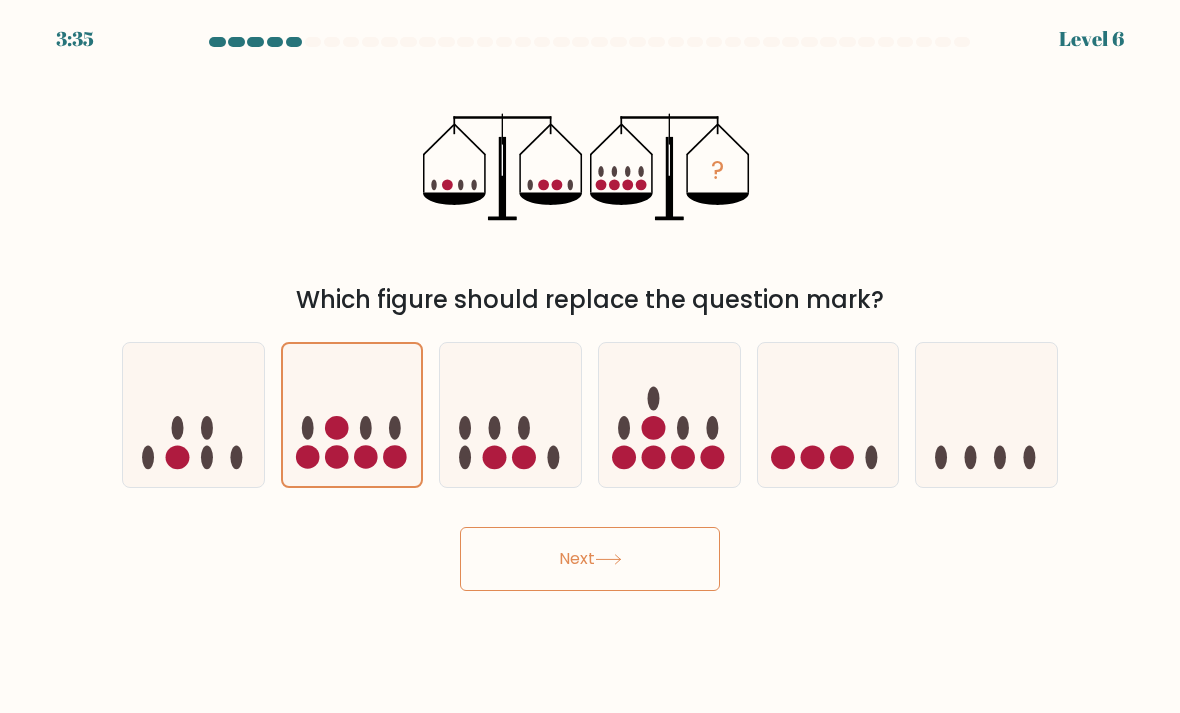 click on "Next" at bounding box center (590, 559) 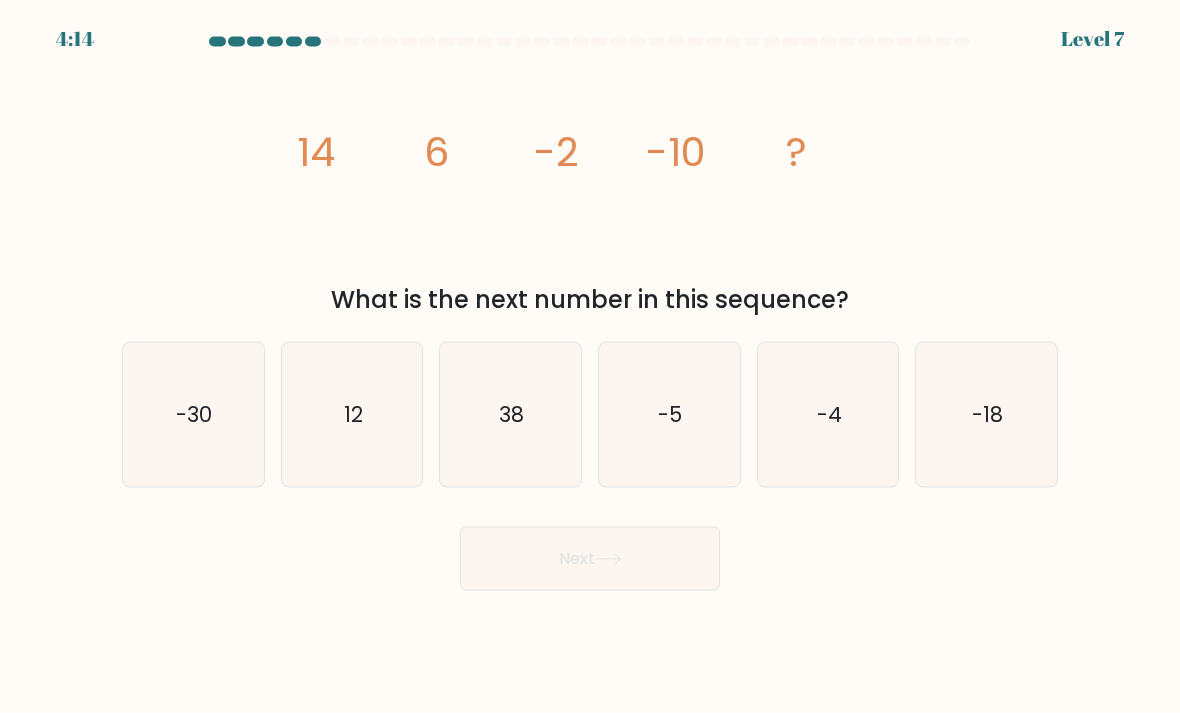 click on "-18" 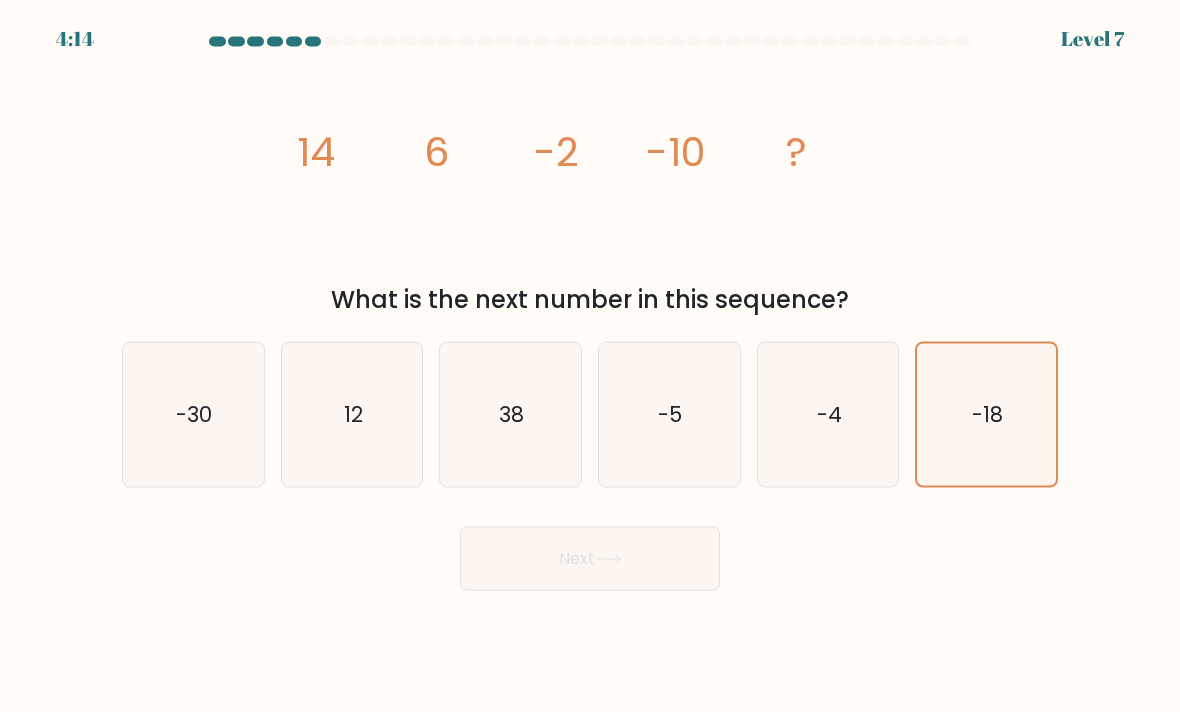 scroll, scrollTop: 6, scrollLeft: 0, axis: vertical 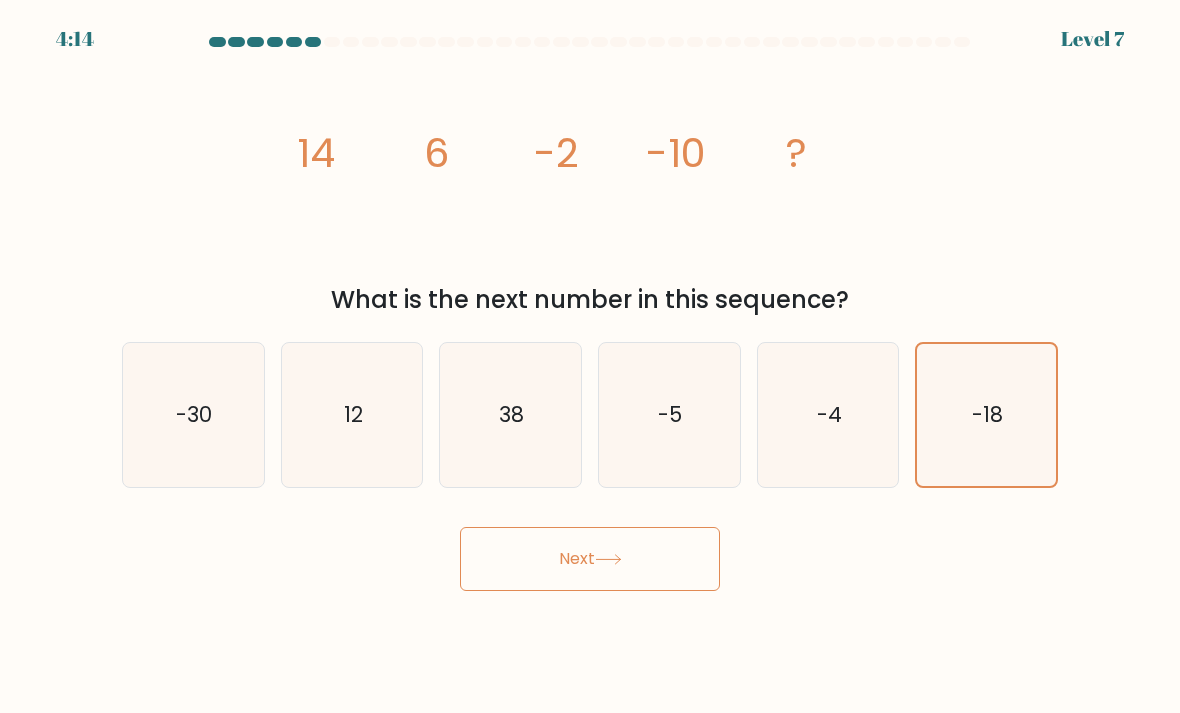 click on "Next" at bounding box center (590, 559) 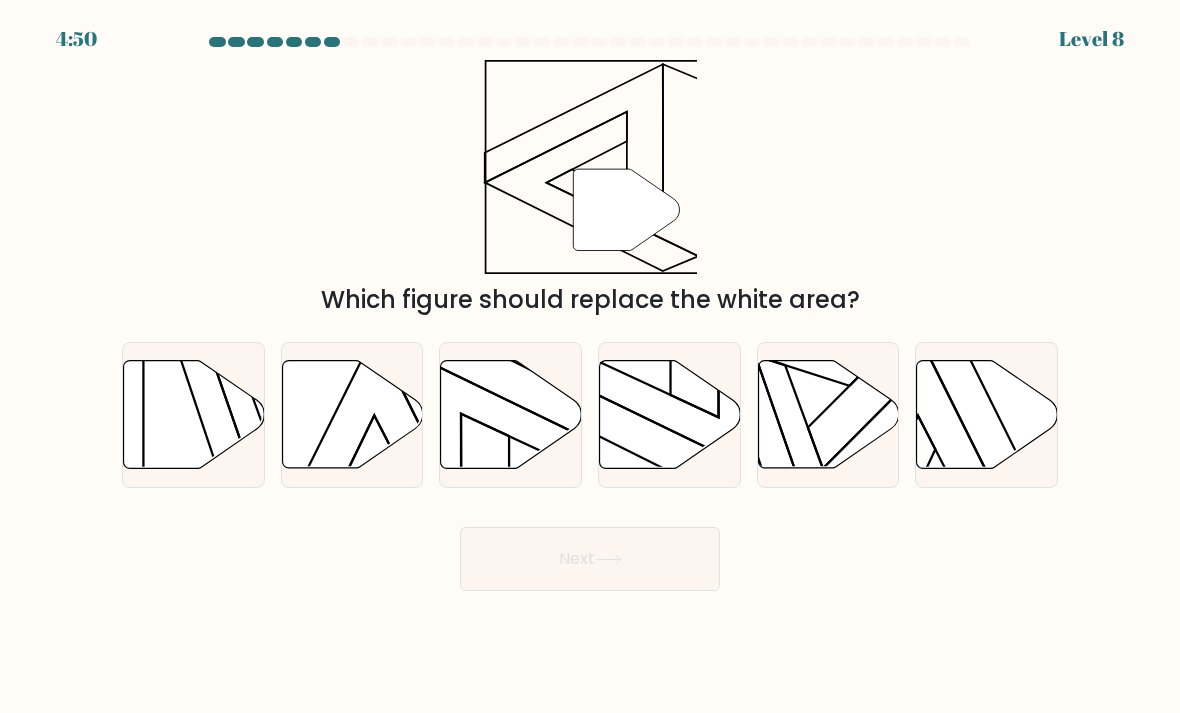 click 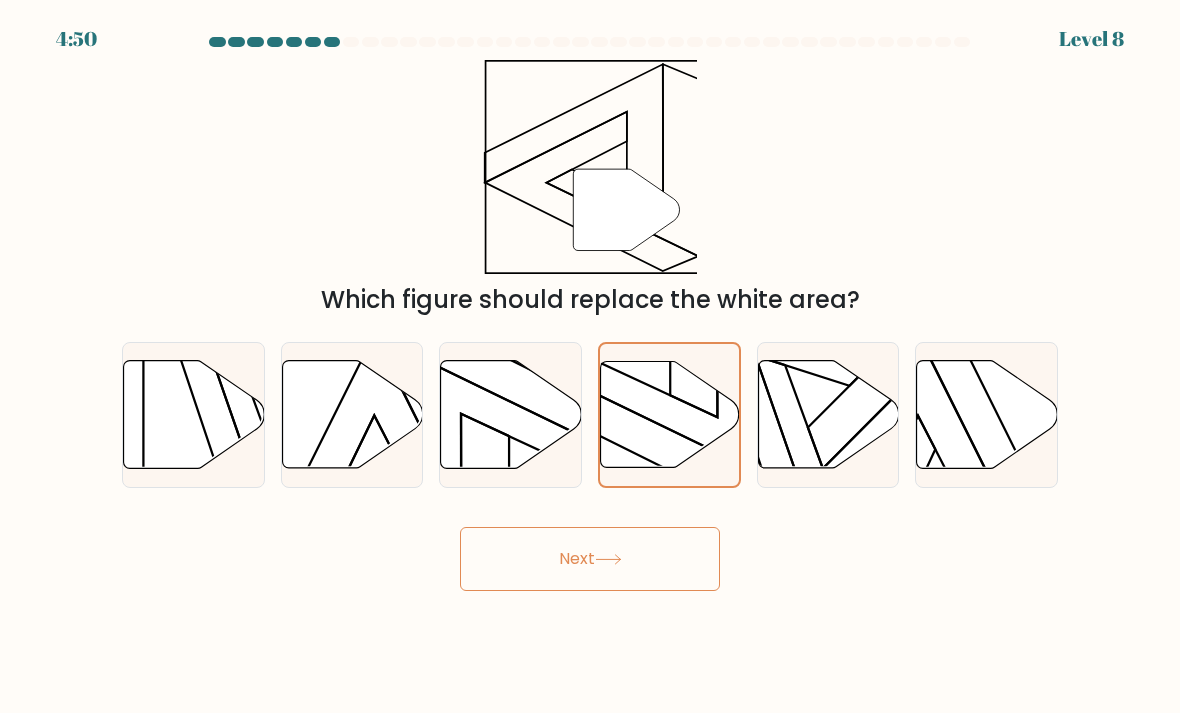 click on "Next" at bounding box center (590, 559) 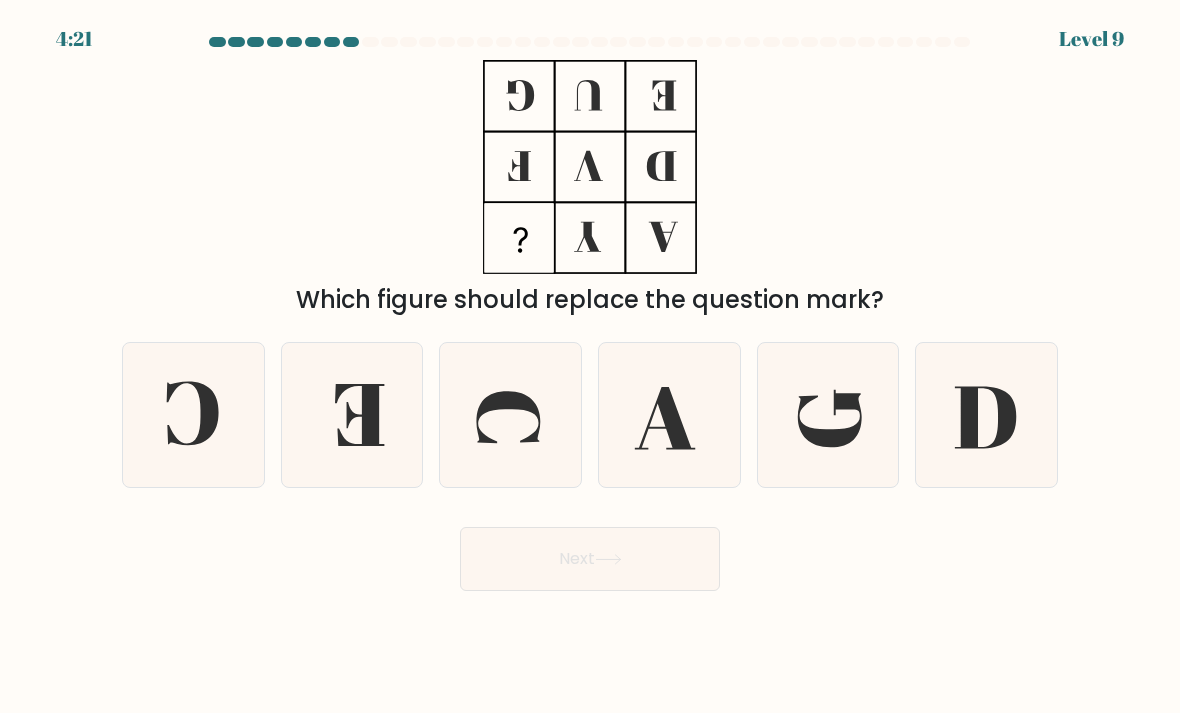 click 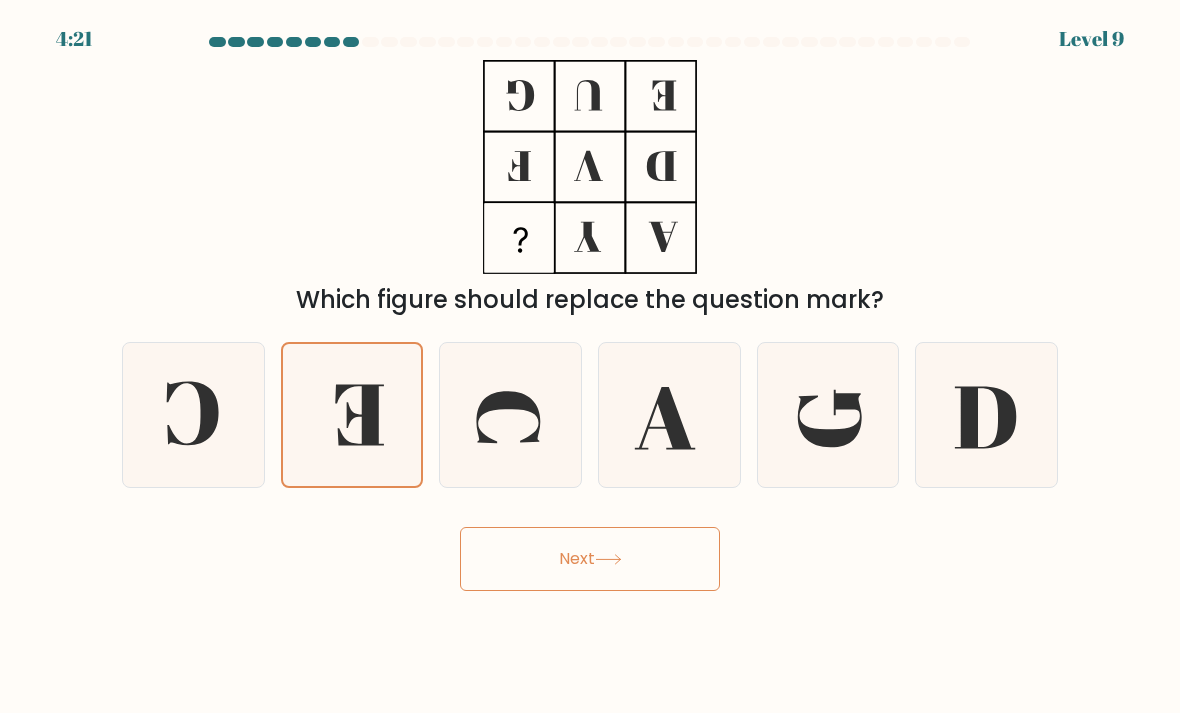 click on "Next" at bounding box center [590, 559] 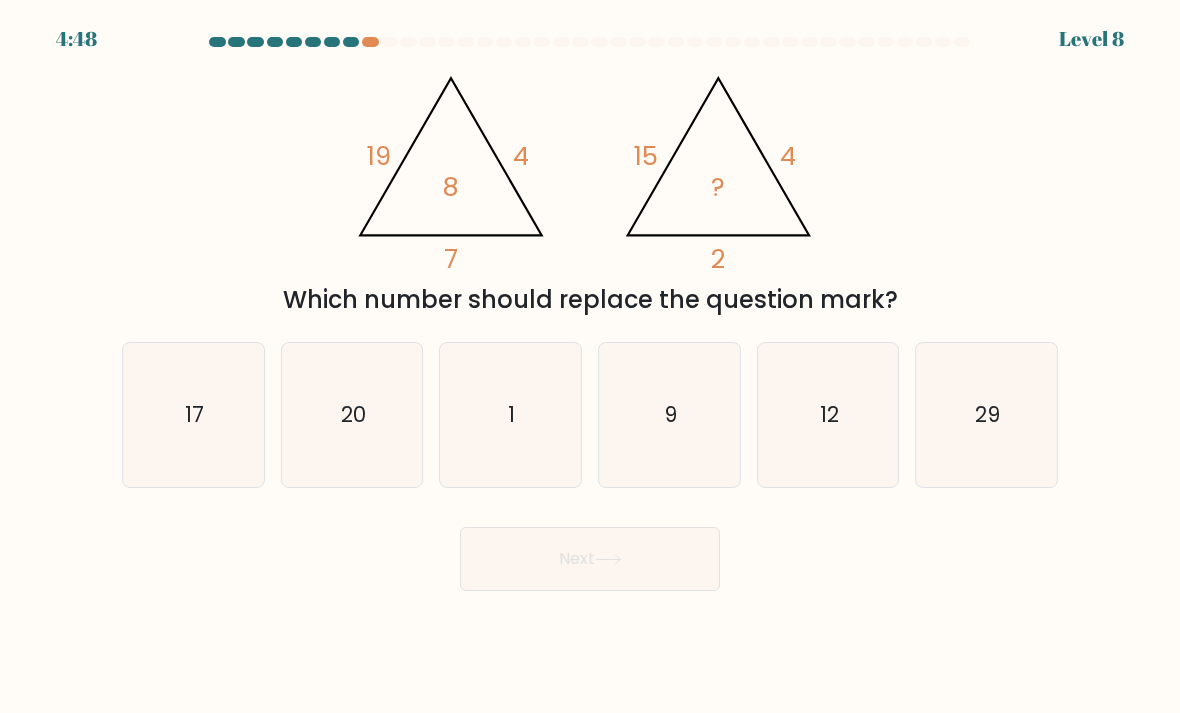 click on "9" 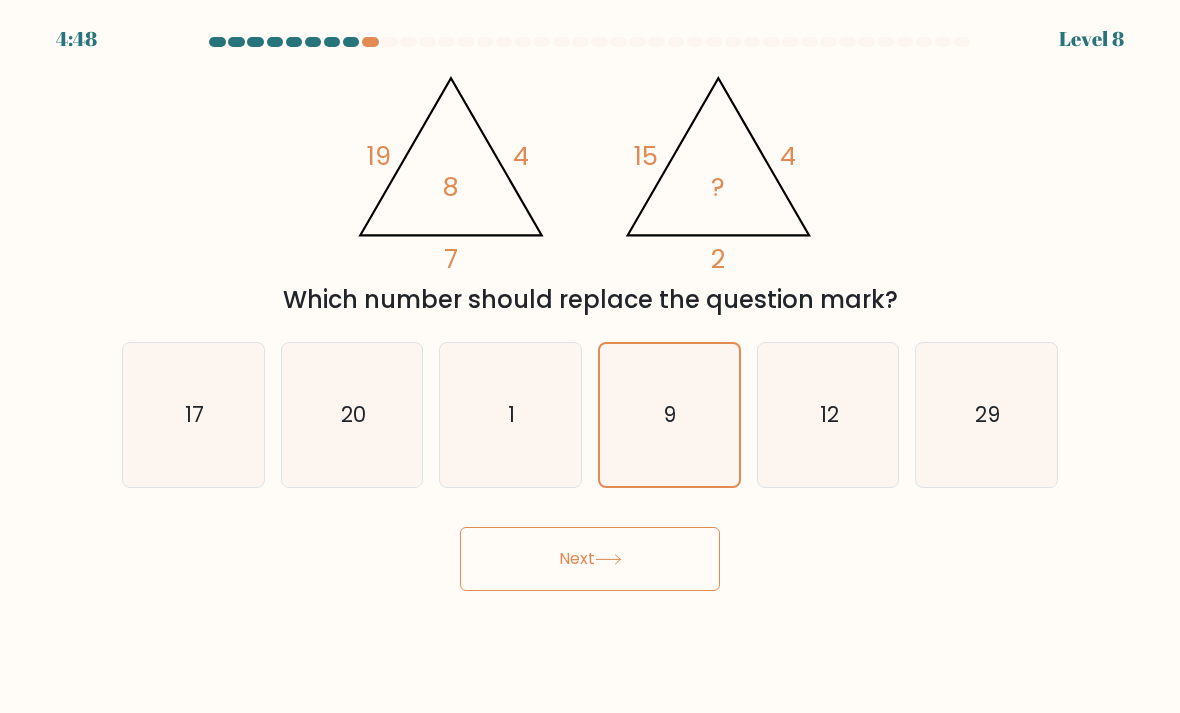 click on "Next" at bounding box center [590, 559] 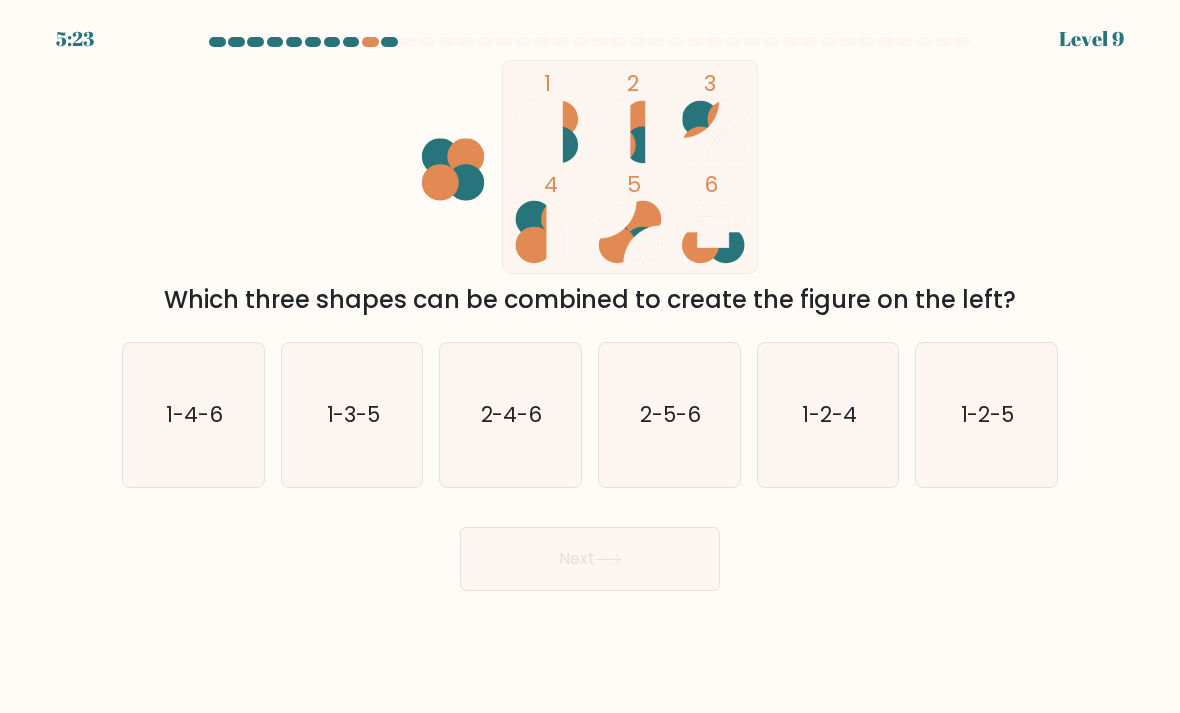 click on "1-2-4" 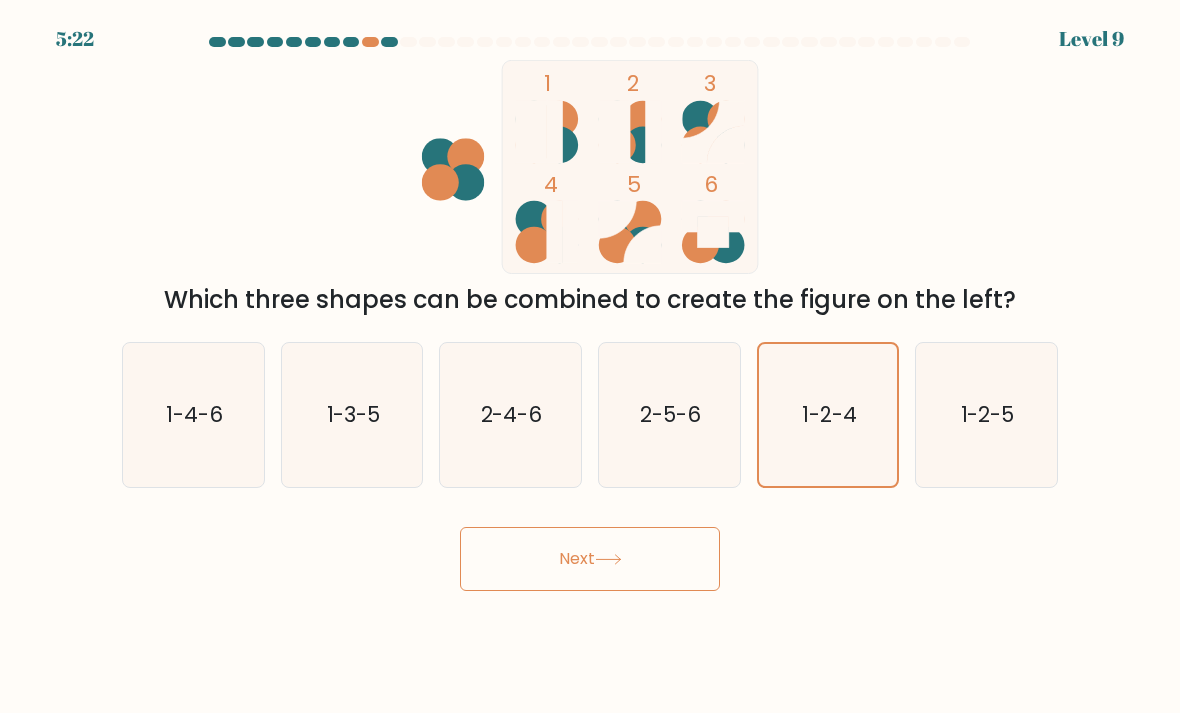 click on "Next" at bounding box center [590, 559] 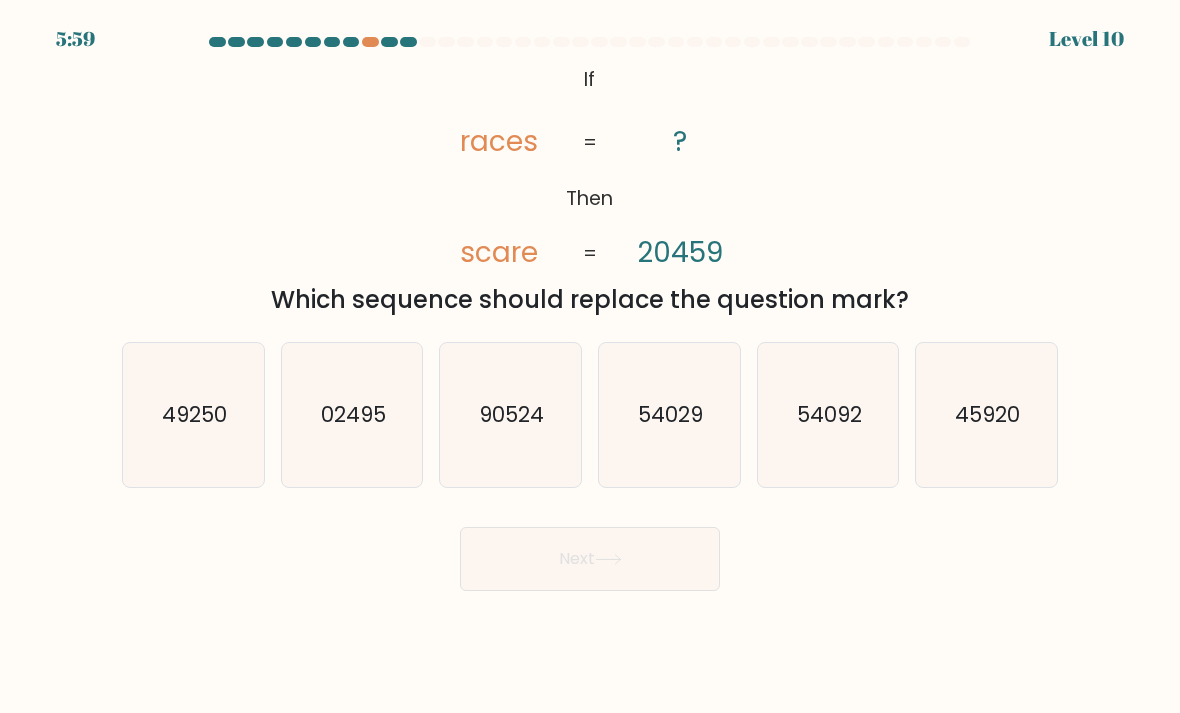 click on "54029" 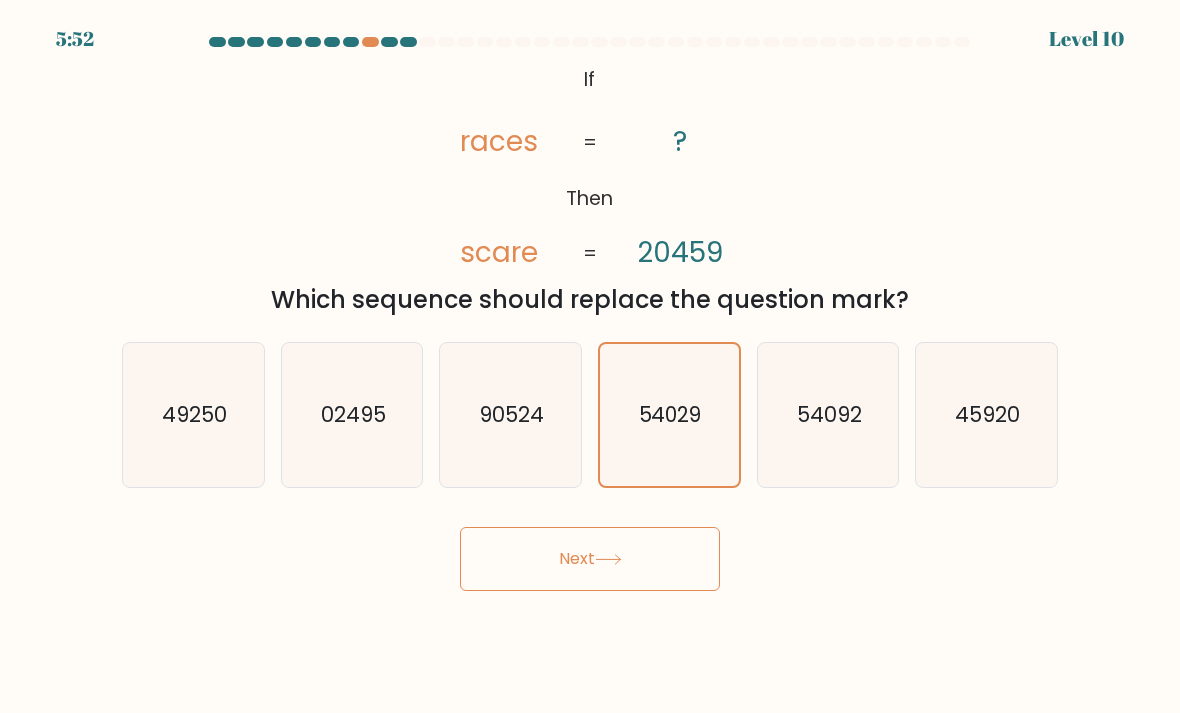 click on "54092" 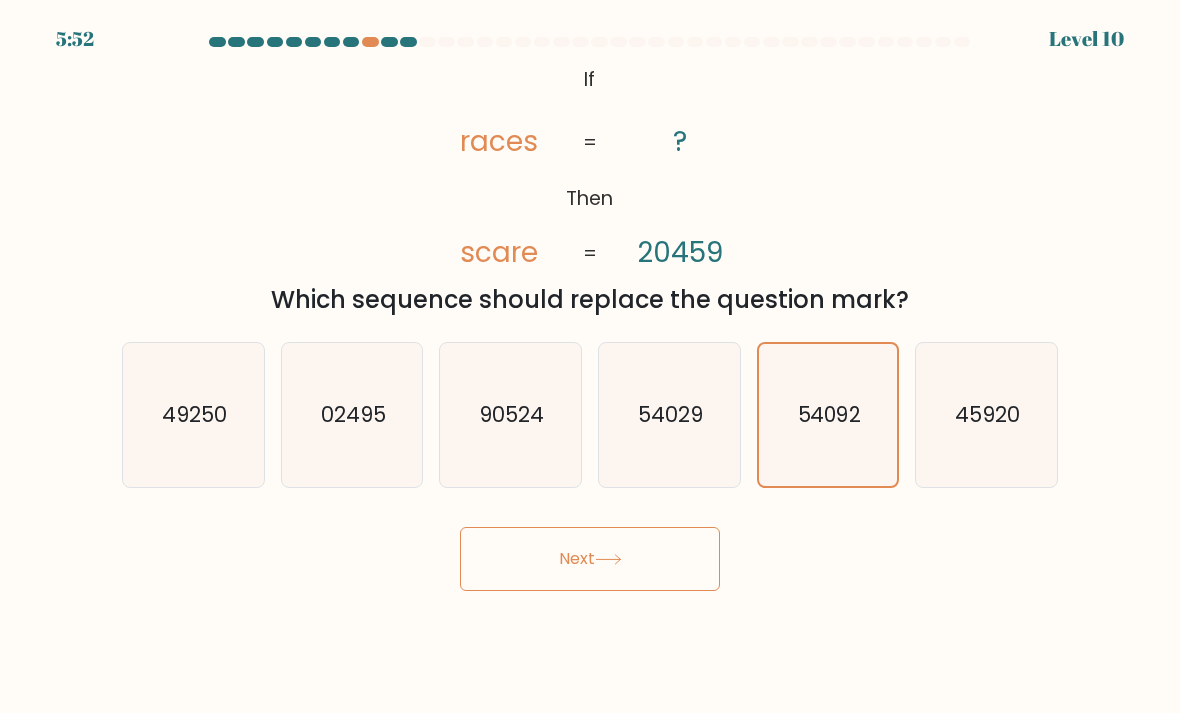click on "Next" at bounding box center [590, 559] 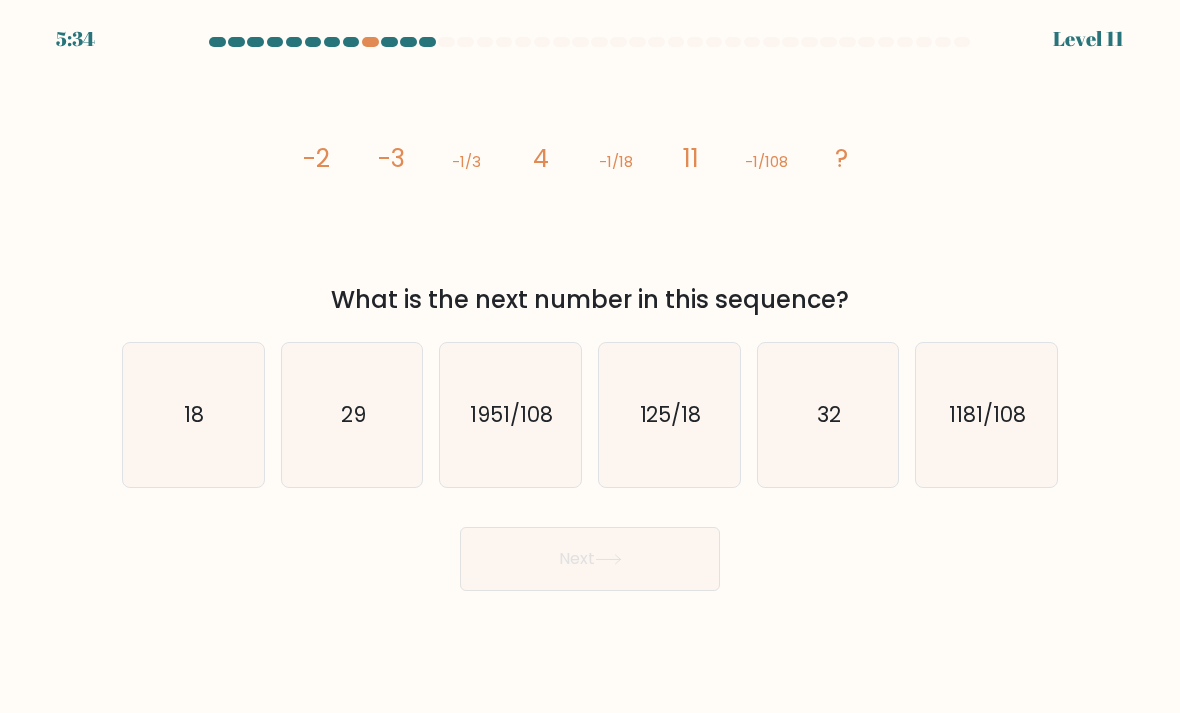 click on "18" 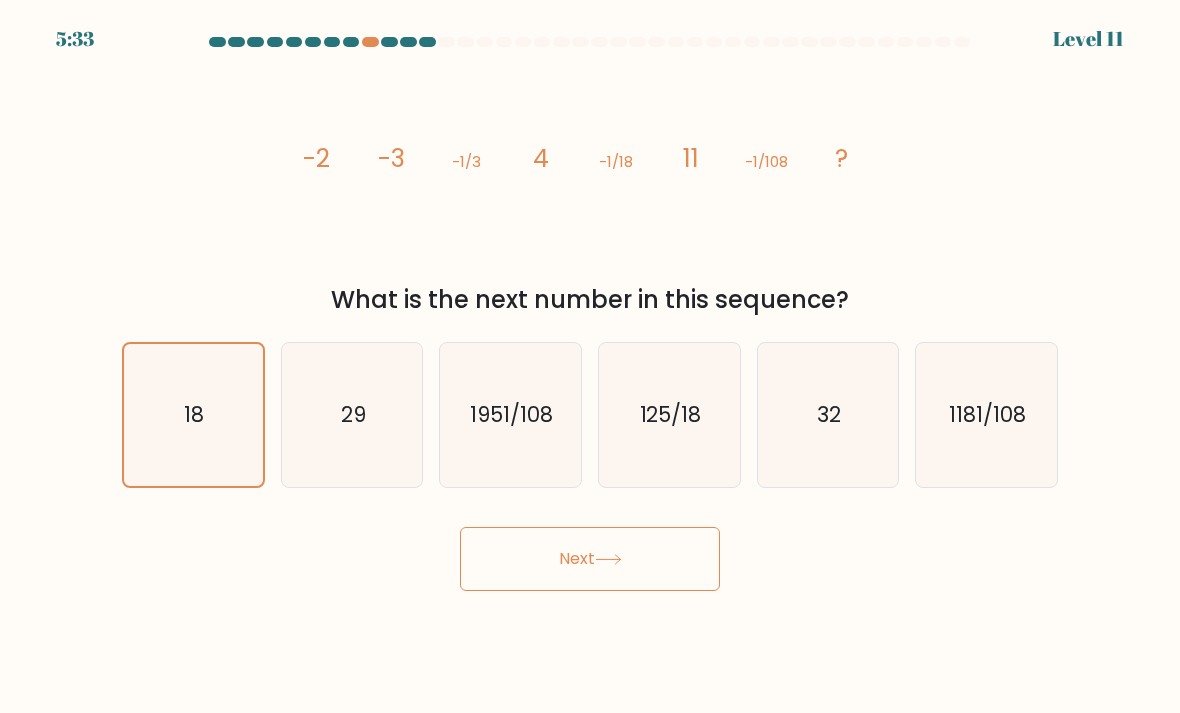 click on "Next" at bounding box center (590, 559) 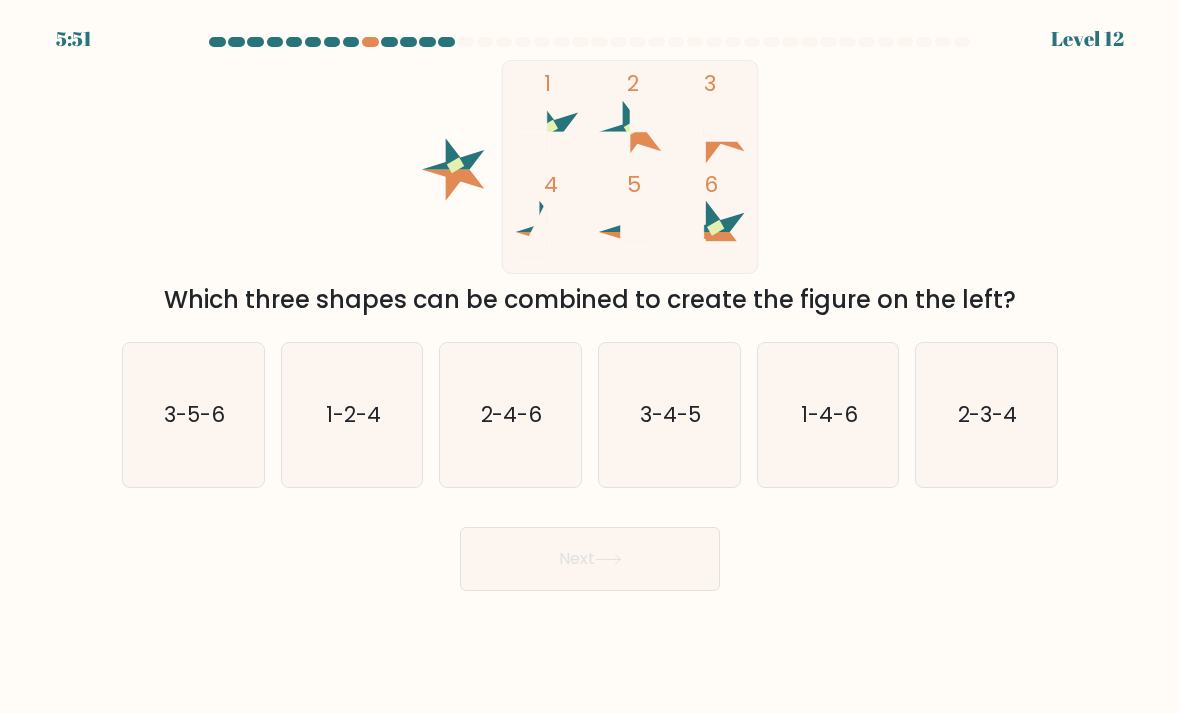click on "3-5-6" 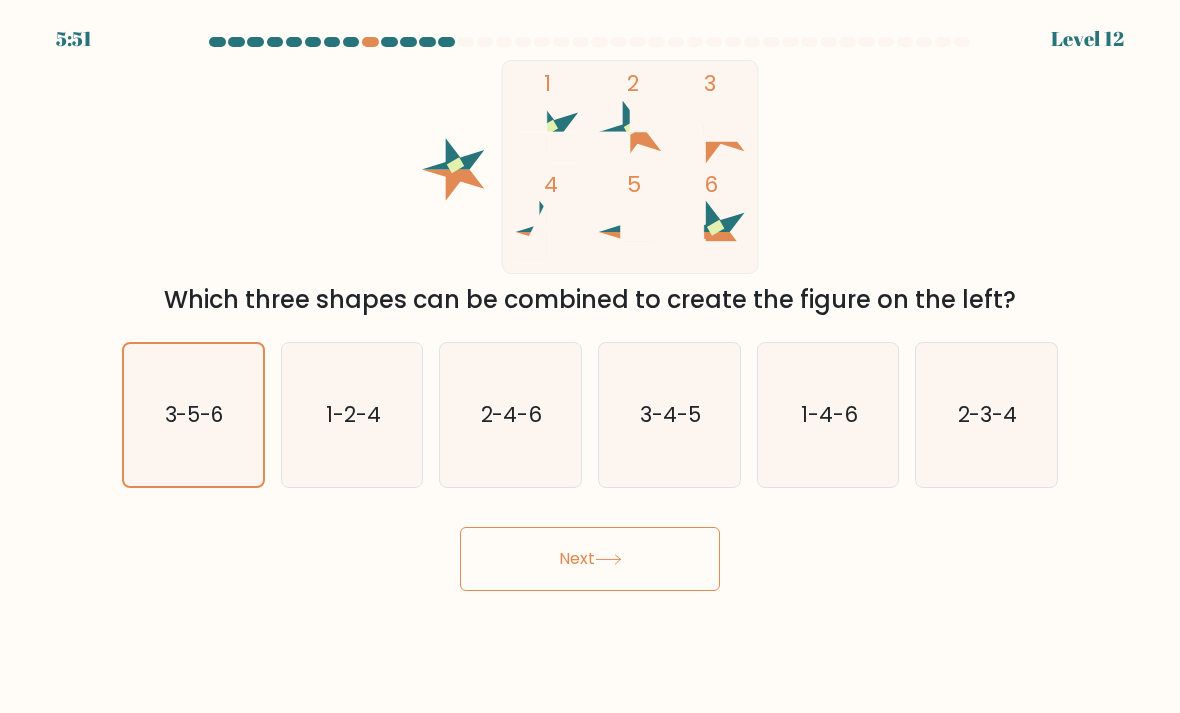 click on "Next" at bounding box center (590, 559) 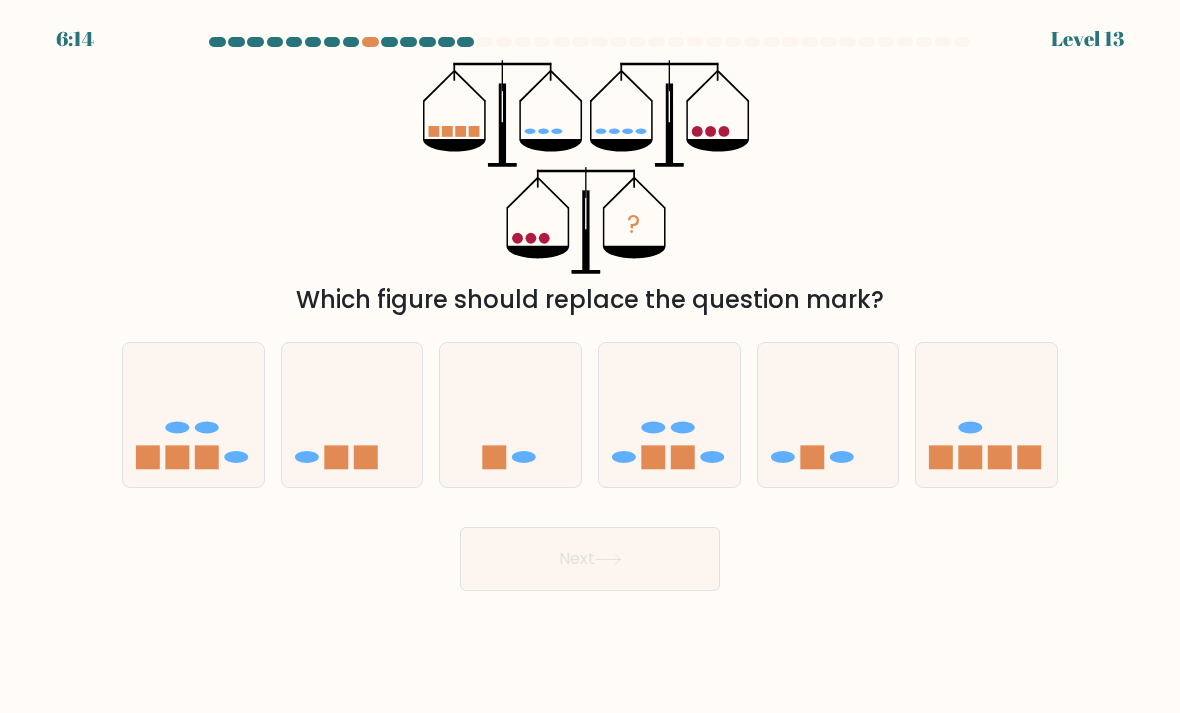 click 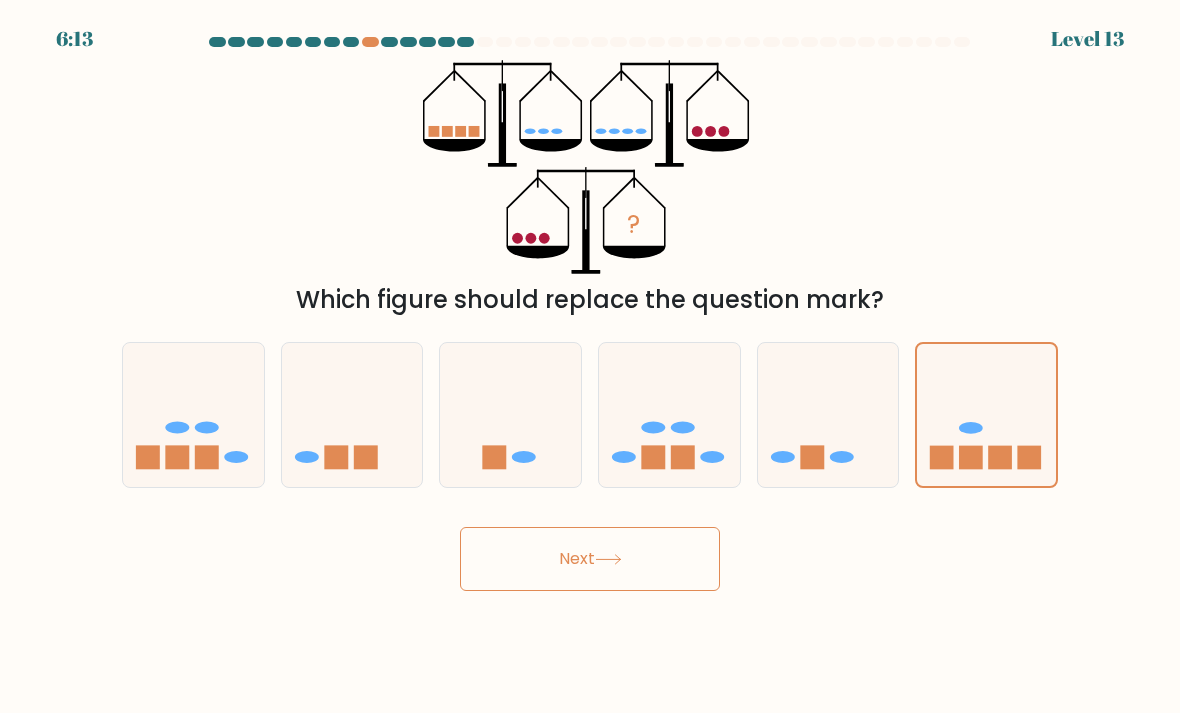 click on "Next" at bounding box center (590, 559) 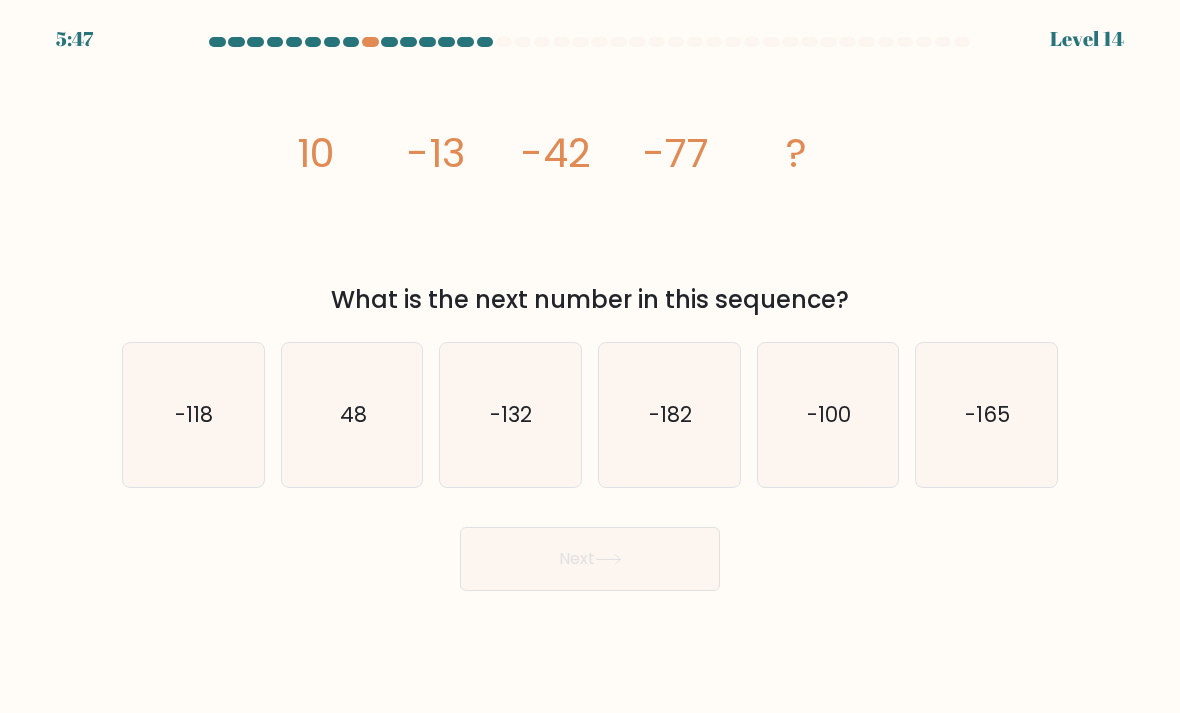 click on "-118" 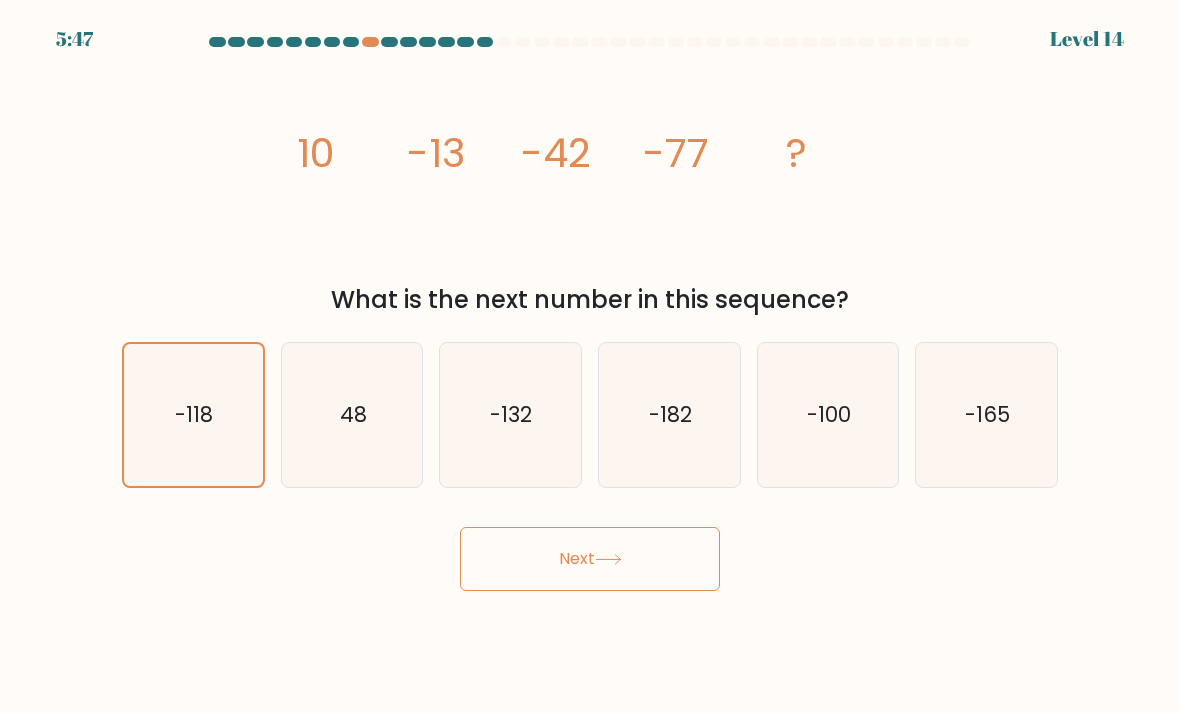 click on "Next" at bounding box center [590, 559] 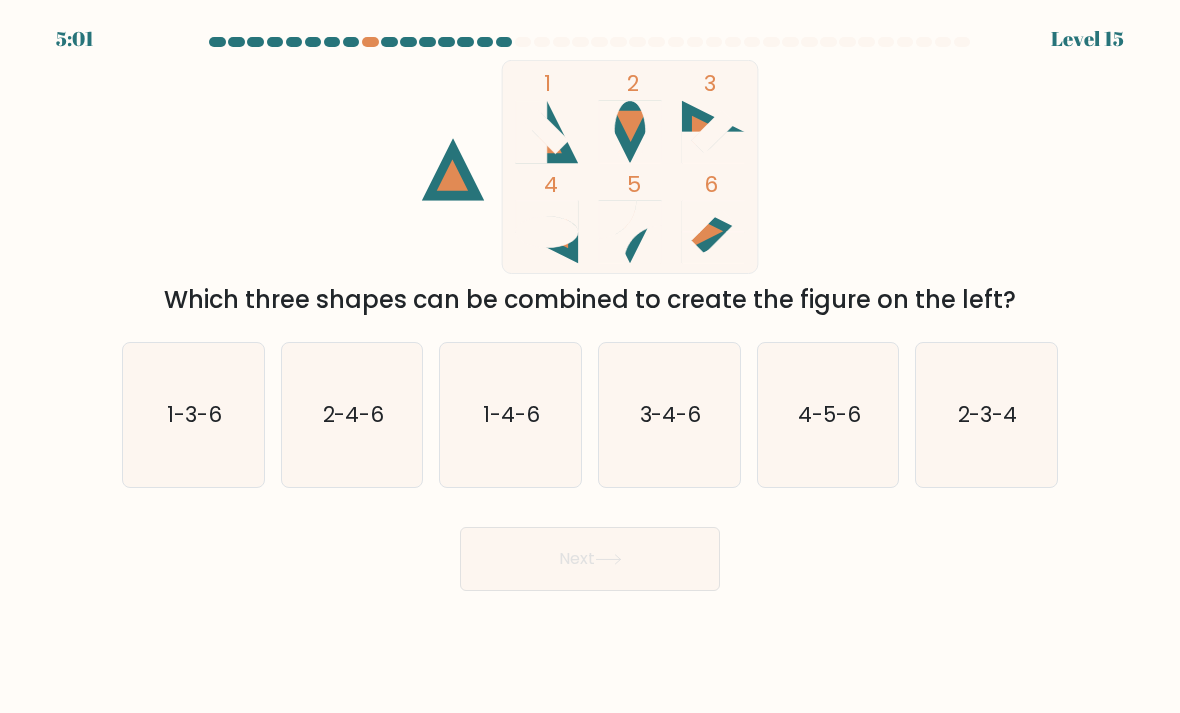 click on "1-3-6" 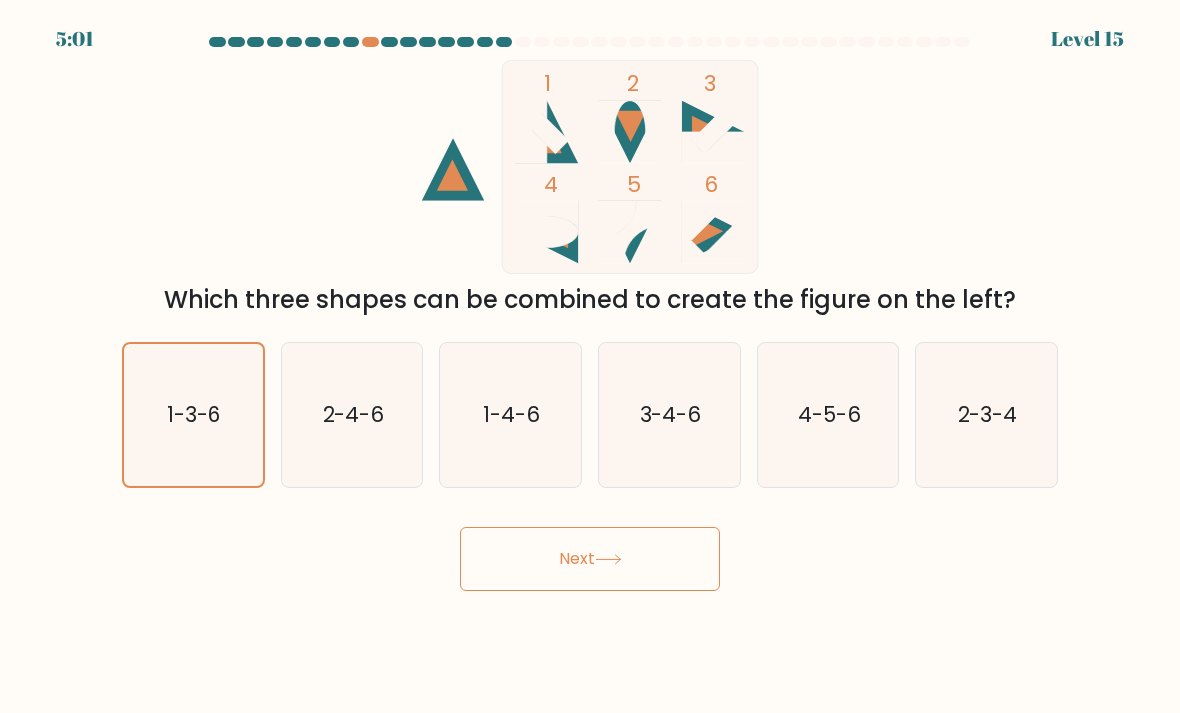 click on "Next" at bounding box center [590, 559] 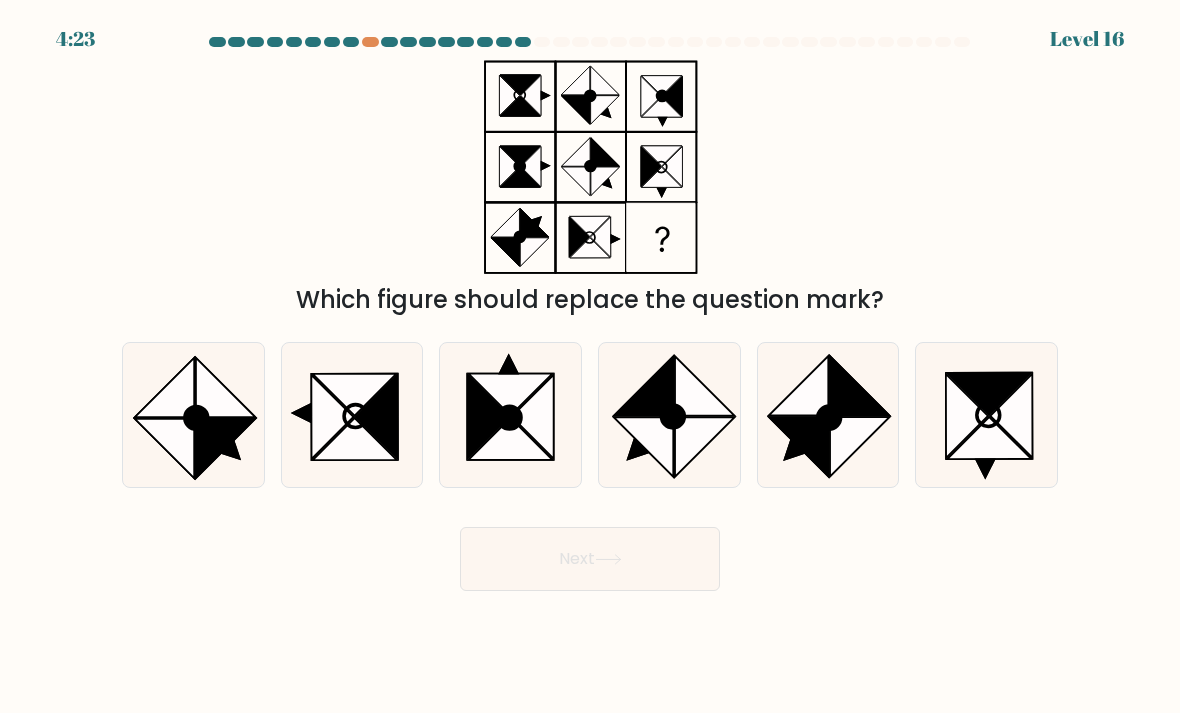 click 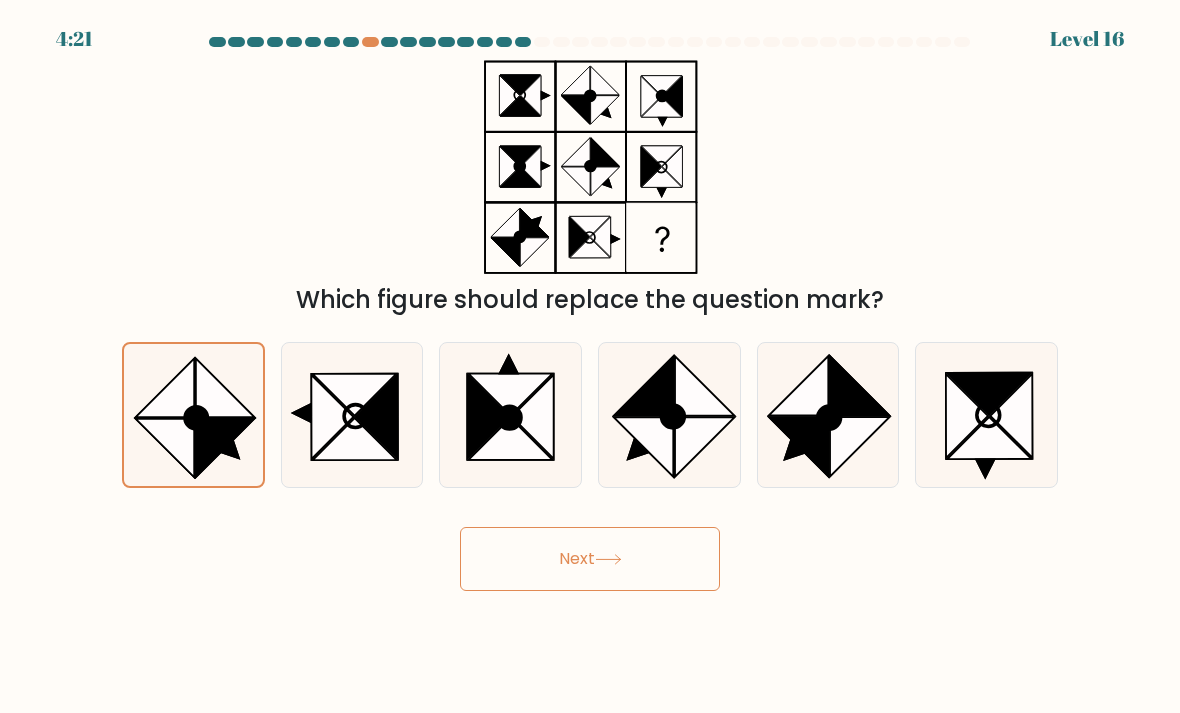 click on "Next" at bounding box center [590, 559] 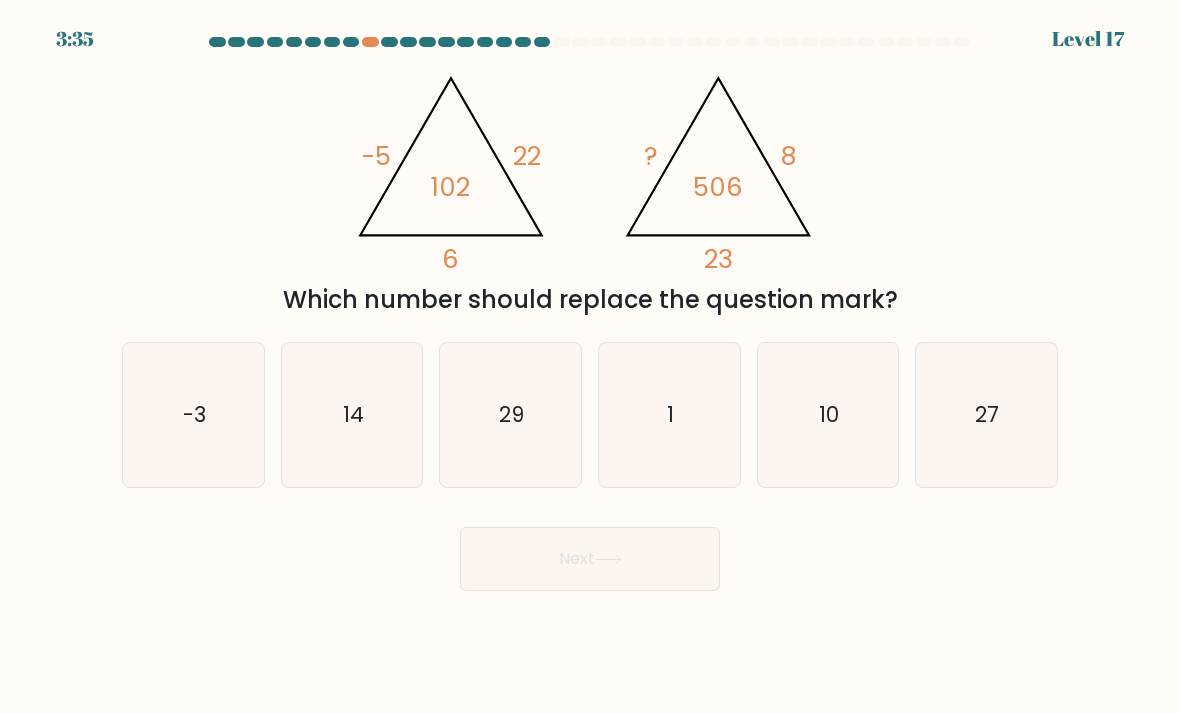 click on "14" 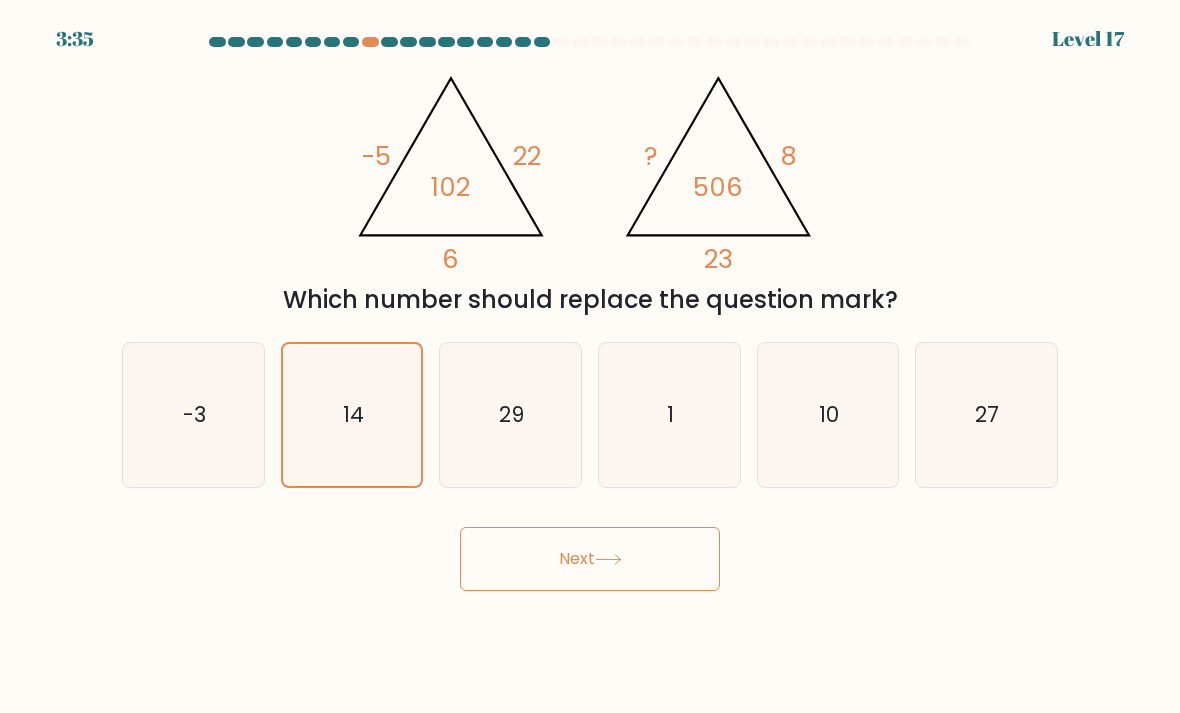 click on "Next" at bounding box center (590, 559) 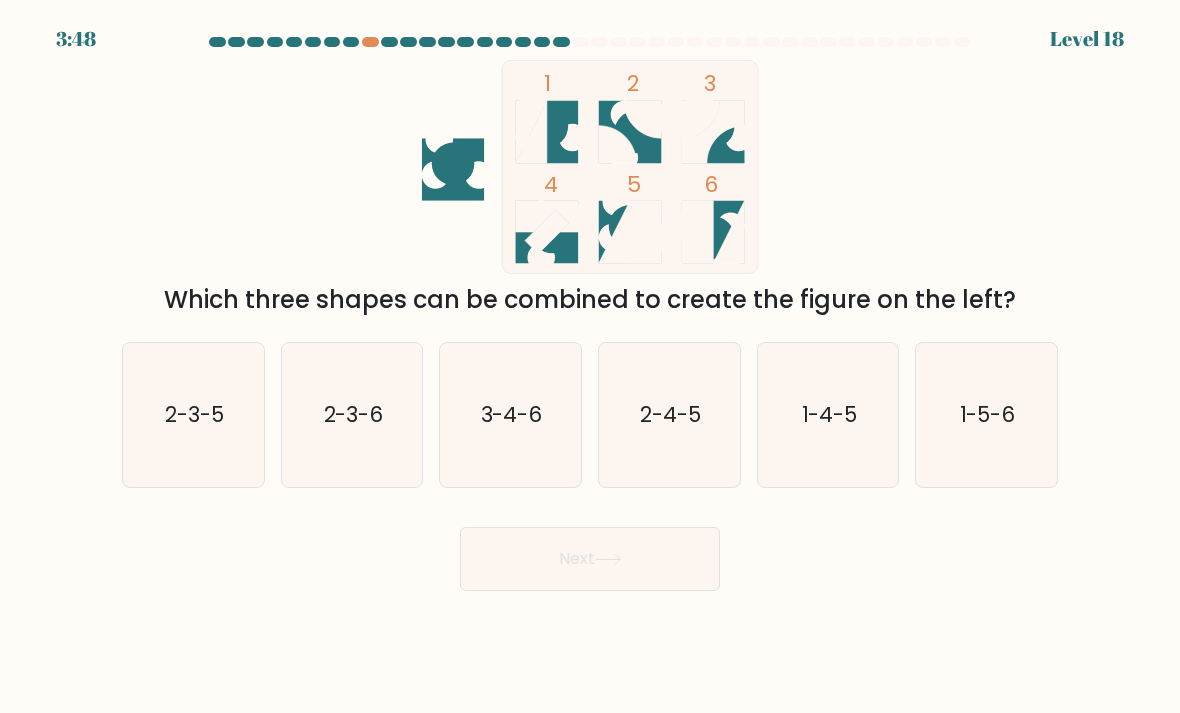 click on "1-5-6" 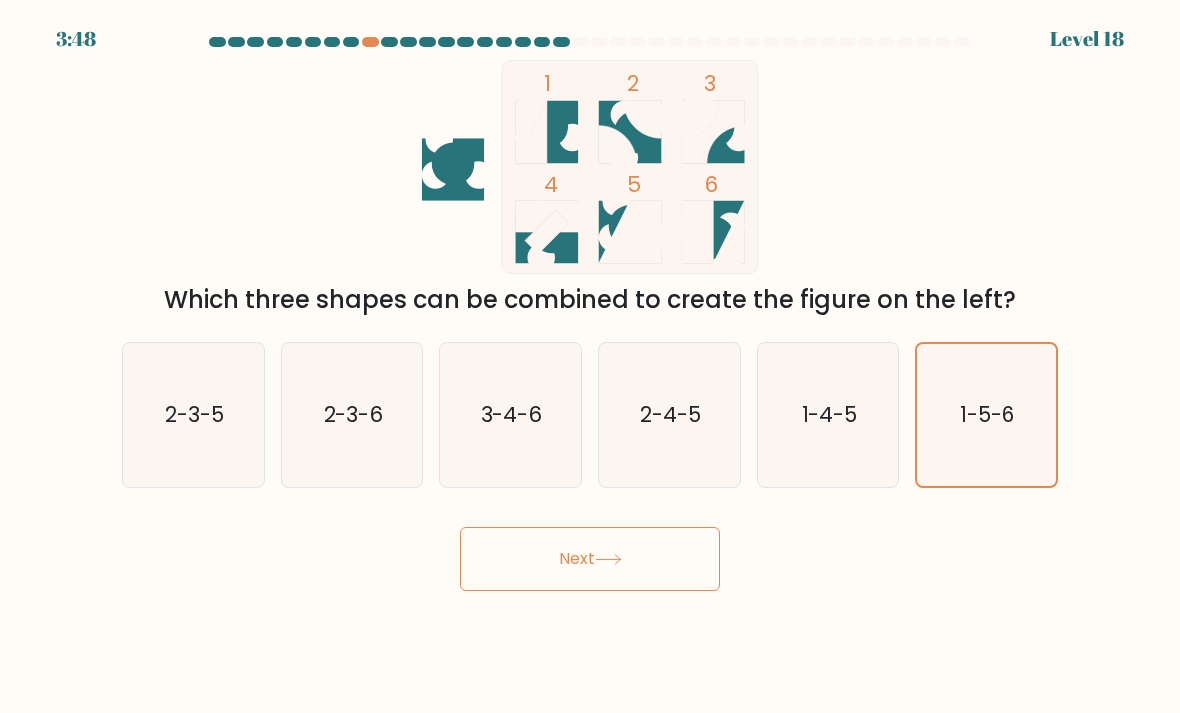 click on "Next" at bounding box center (590, 559) 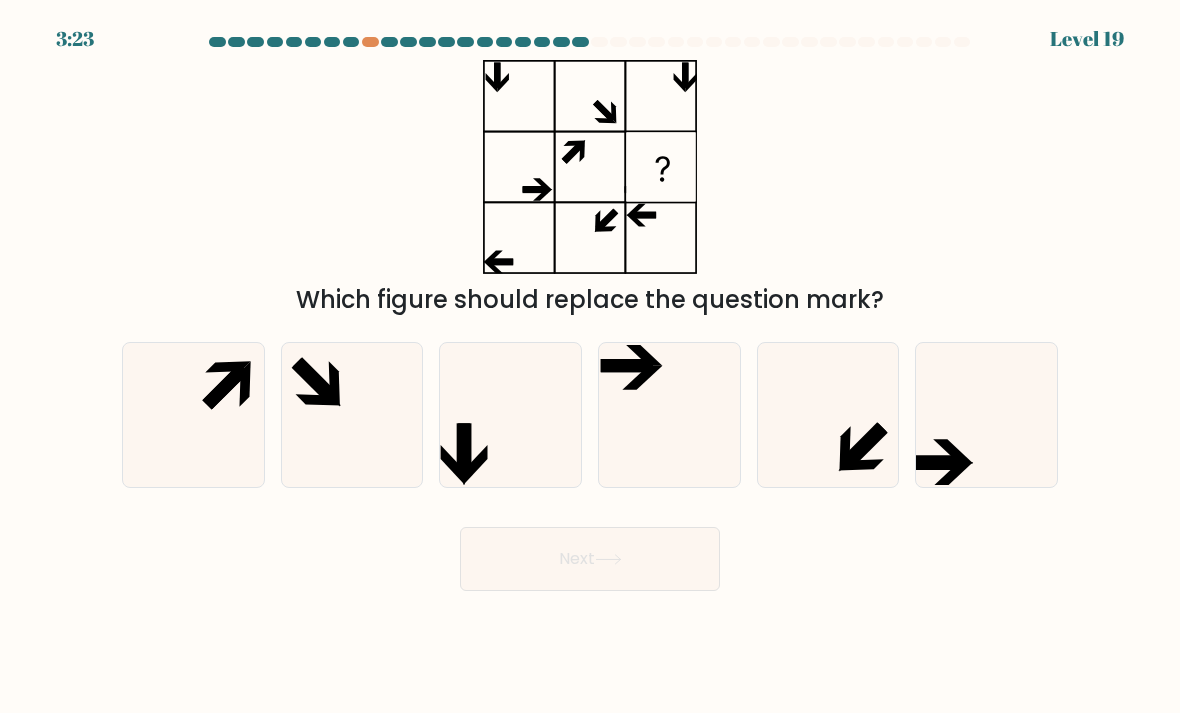 click 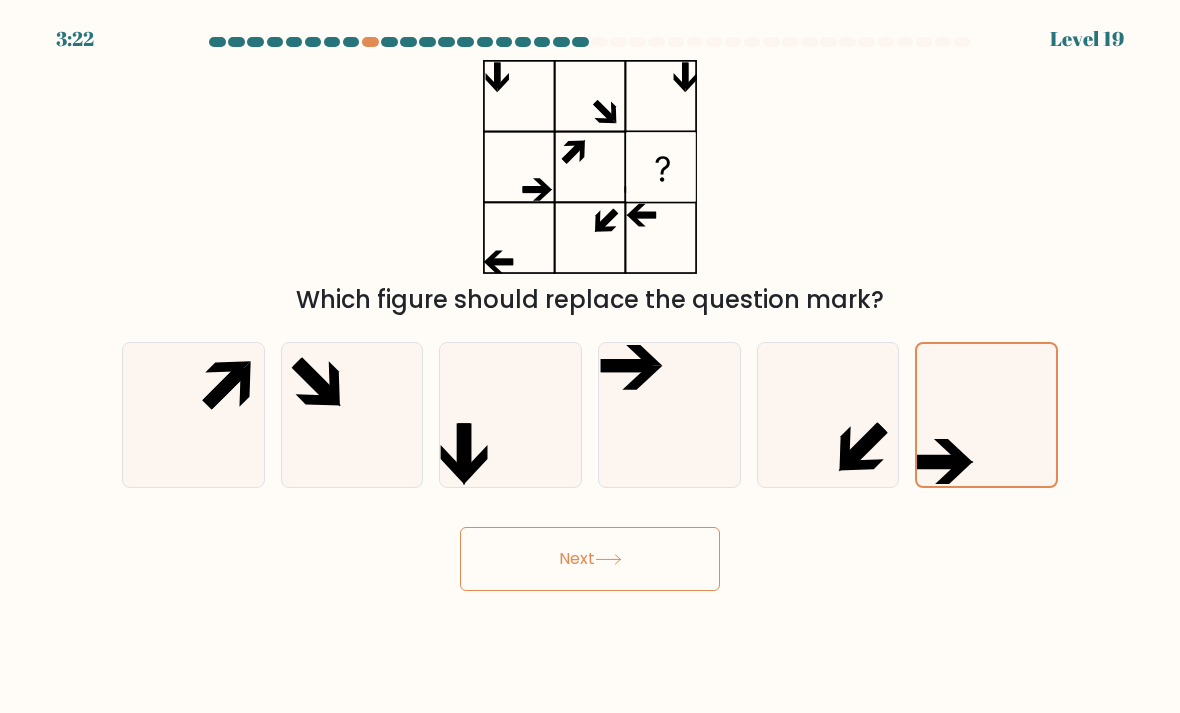 click 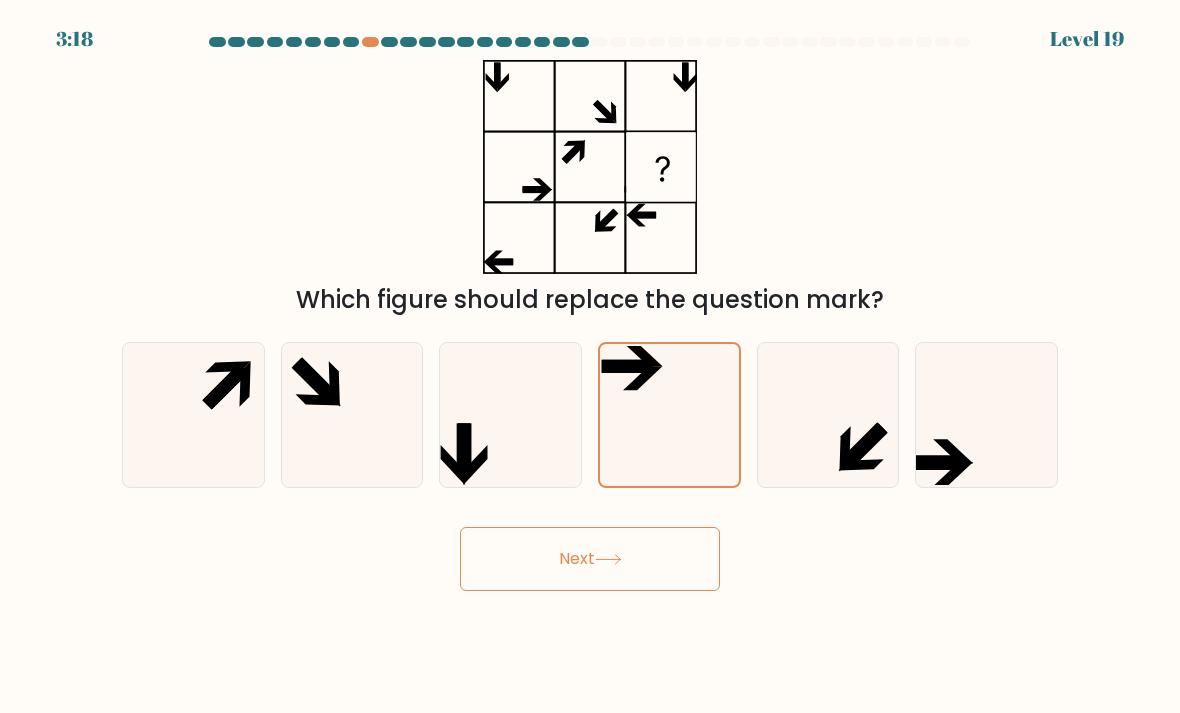click on "Next" at bounding box center [590, 559] 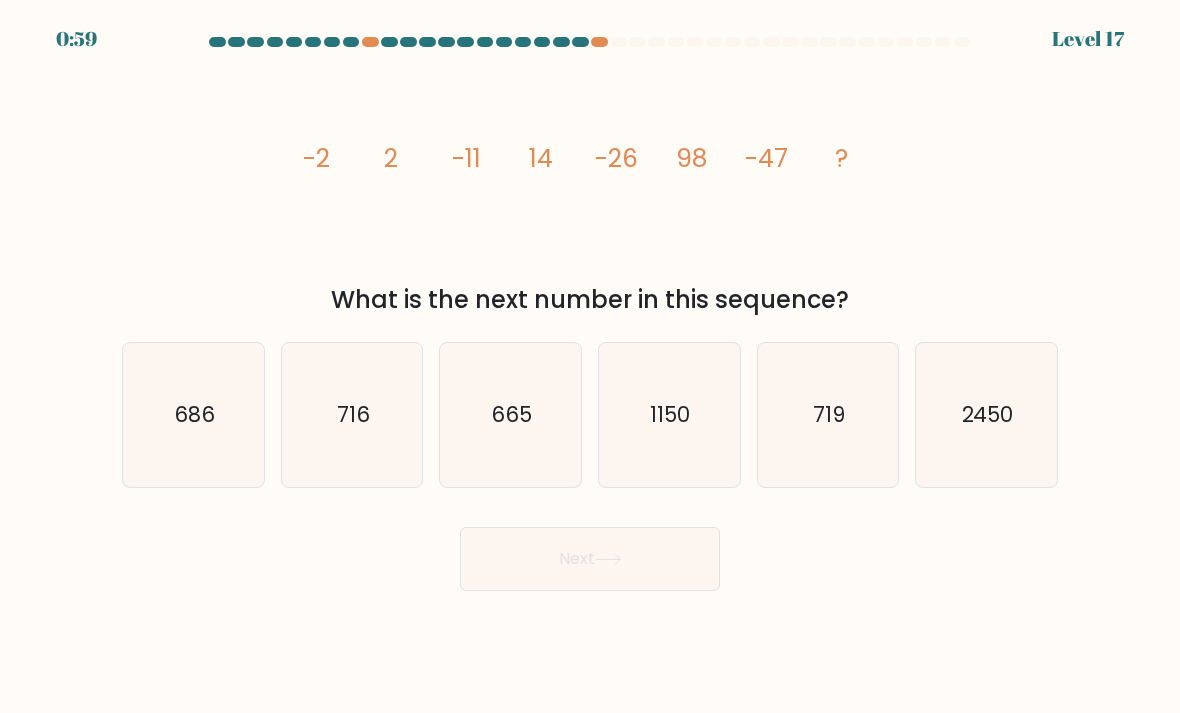click on "686" 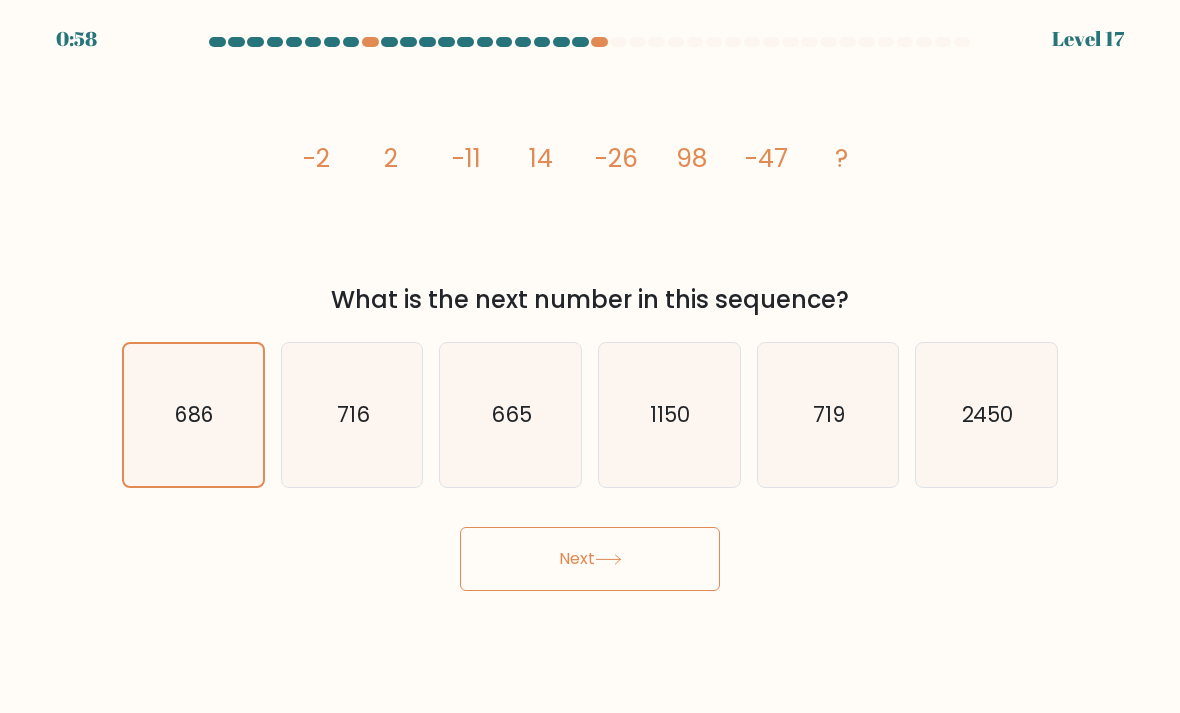 click on "Next" at bounding box center (590, 559) 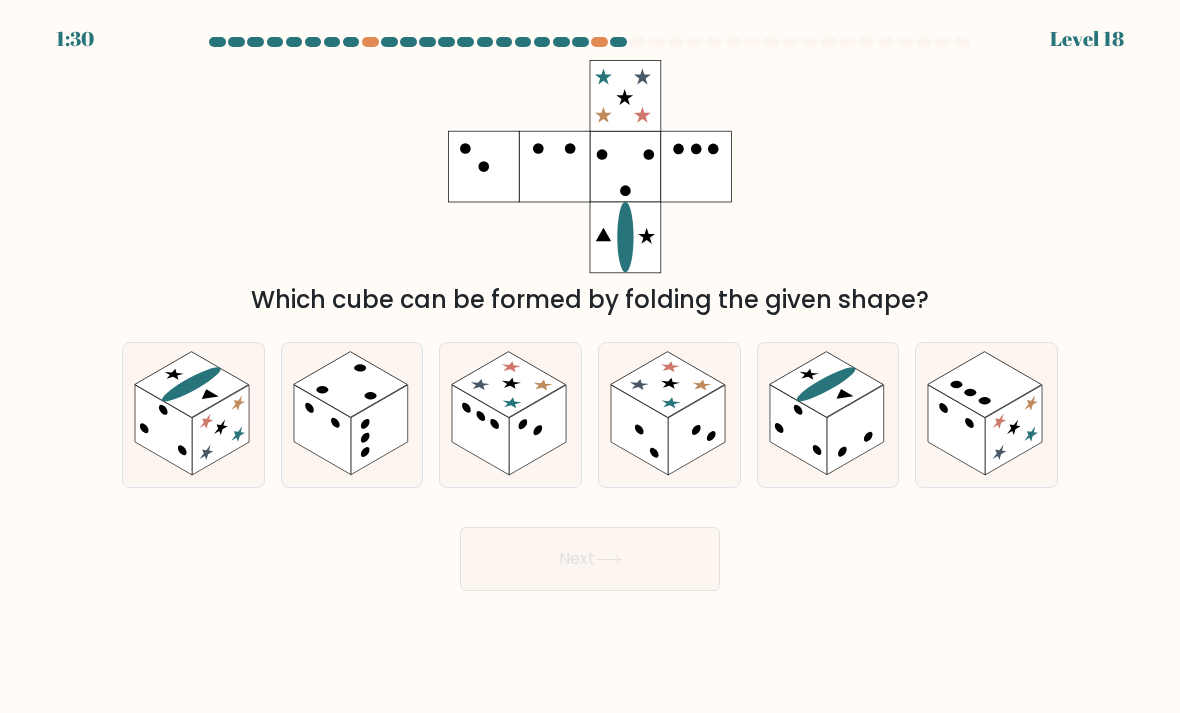 click 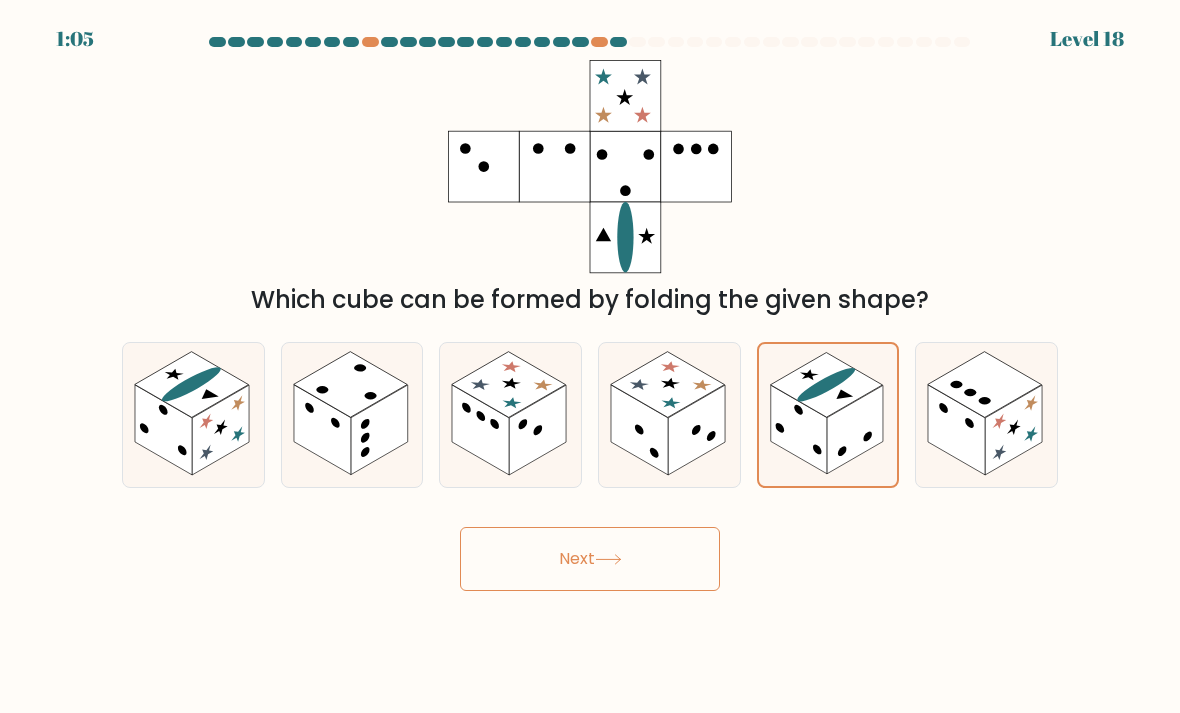 click on "Next" at bounding box center [590, 559] 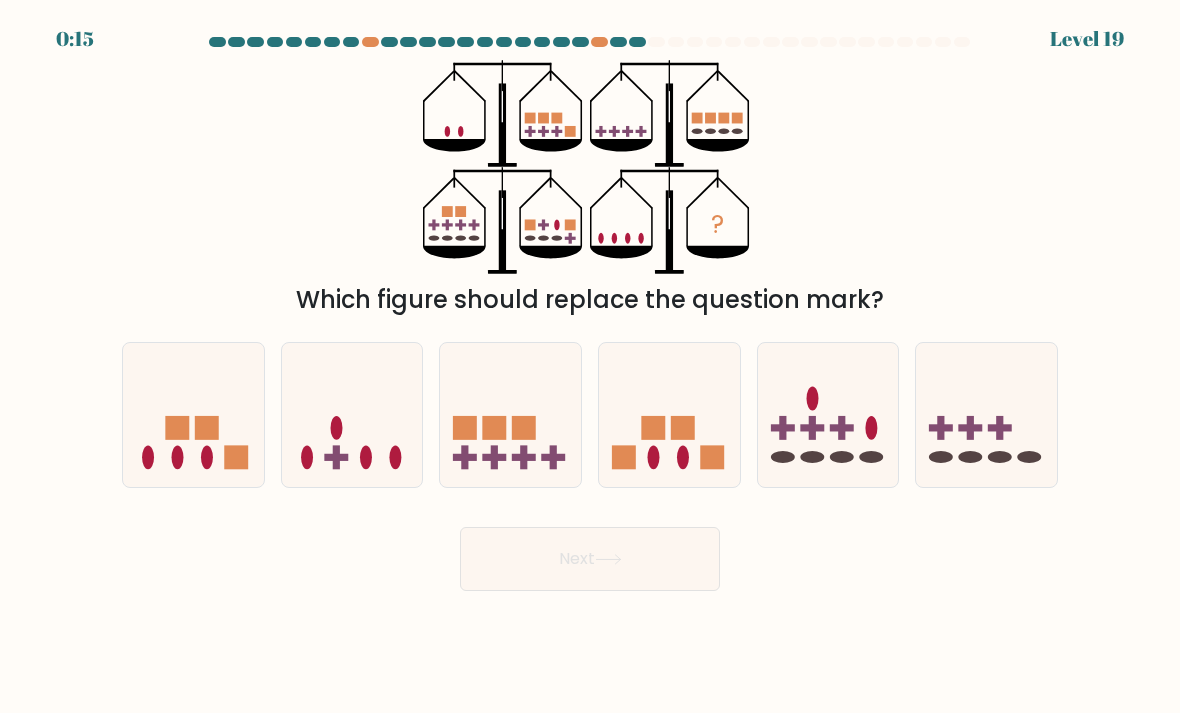 click 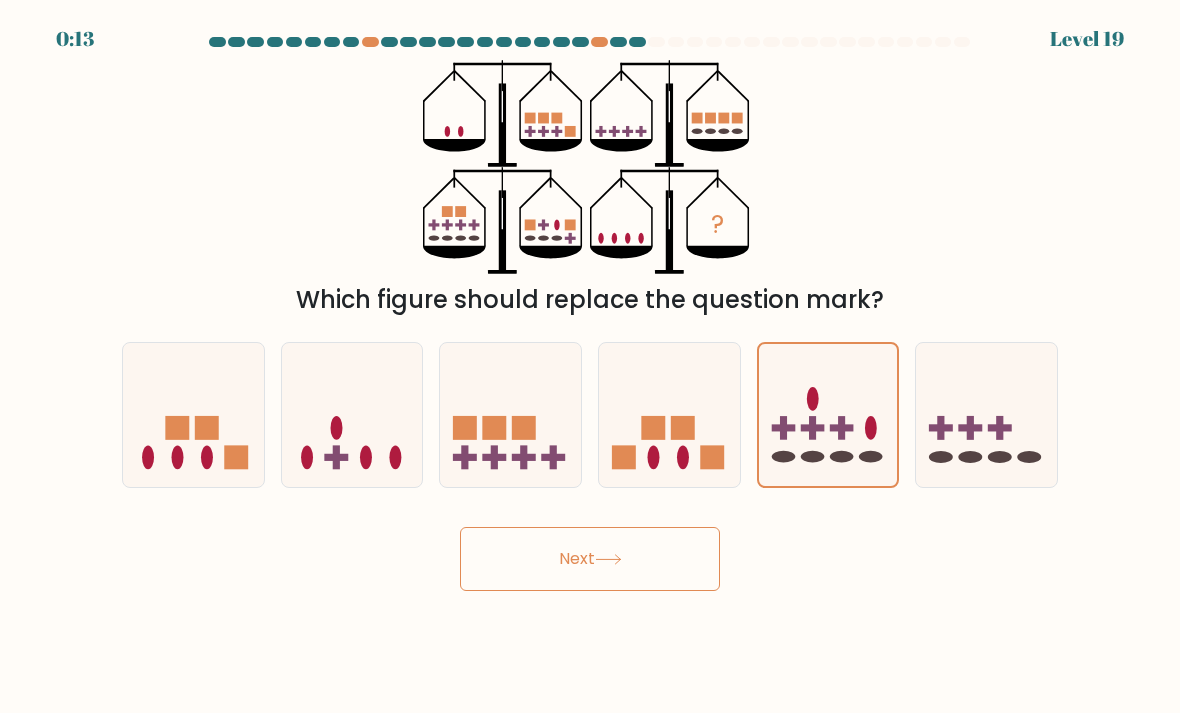 click on "Next" at bounding box center [590, 559] 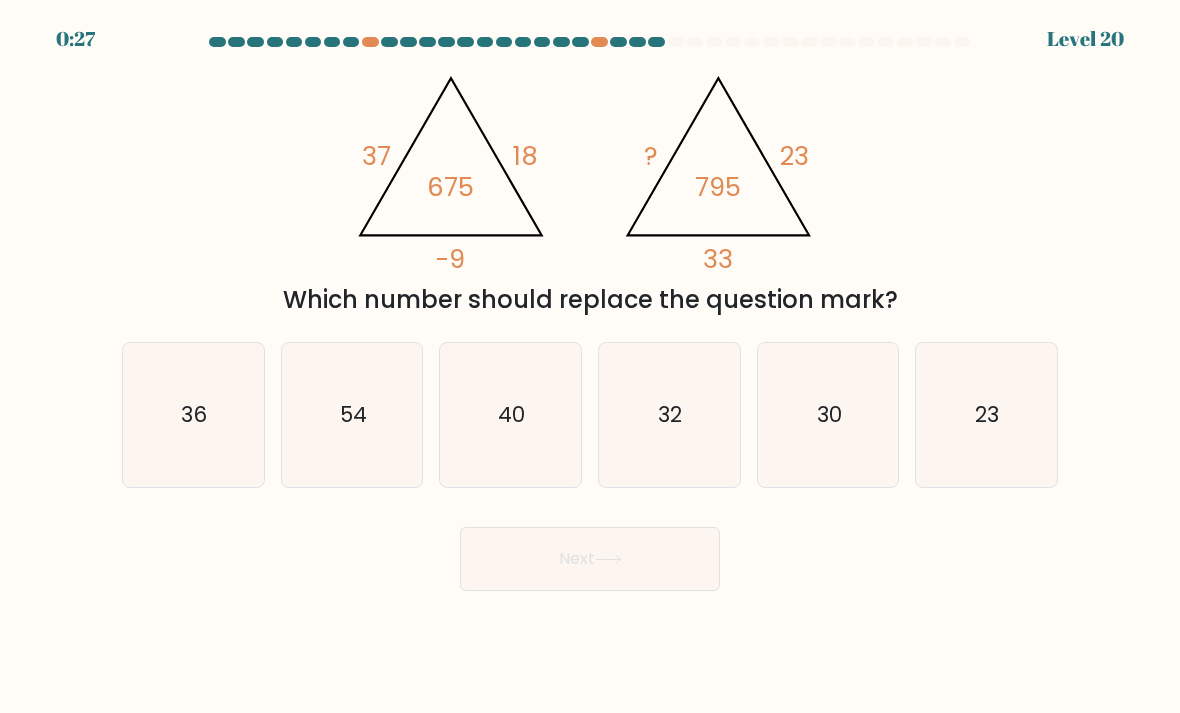 click on "36" 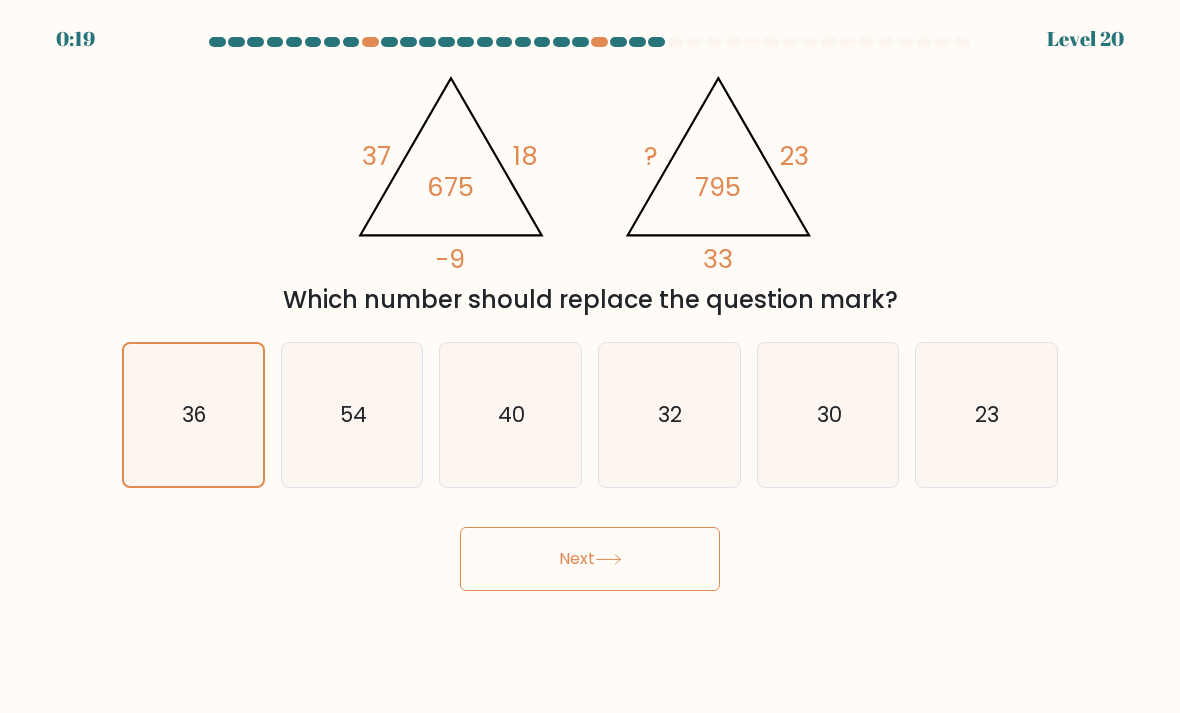 click on "32" 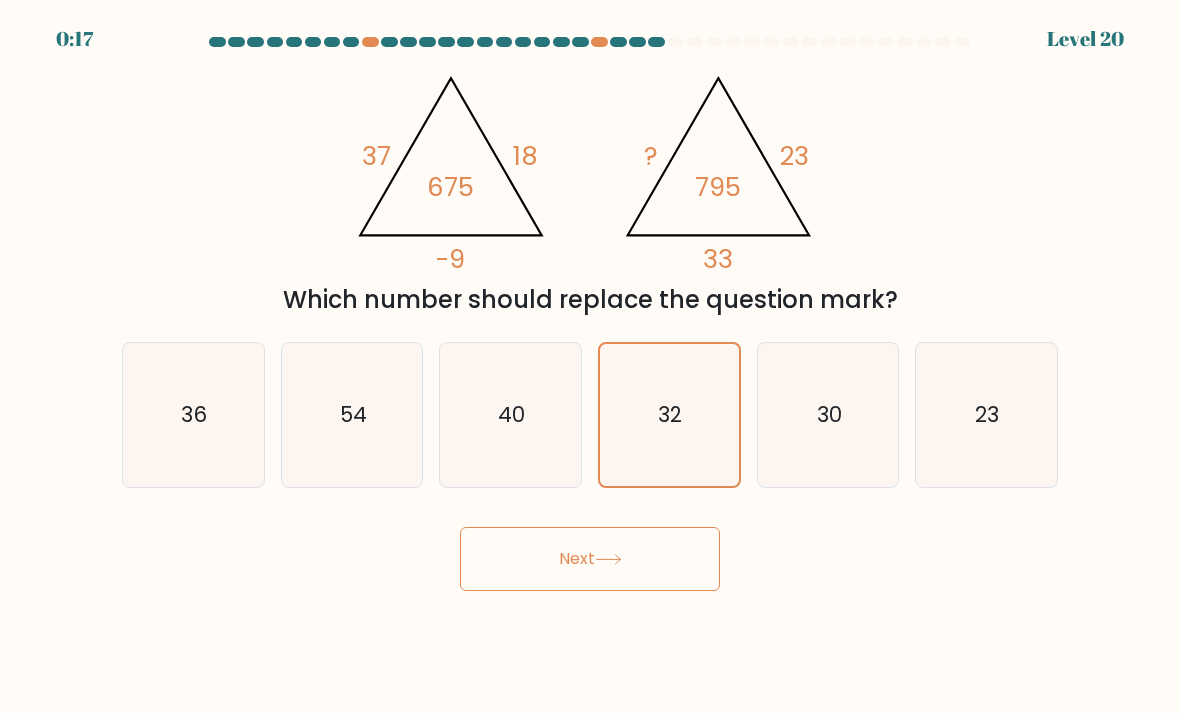 click on "36" 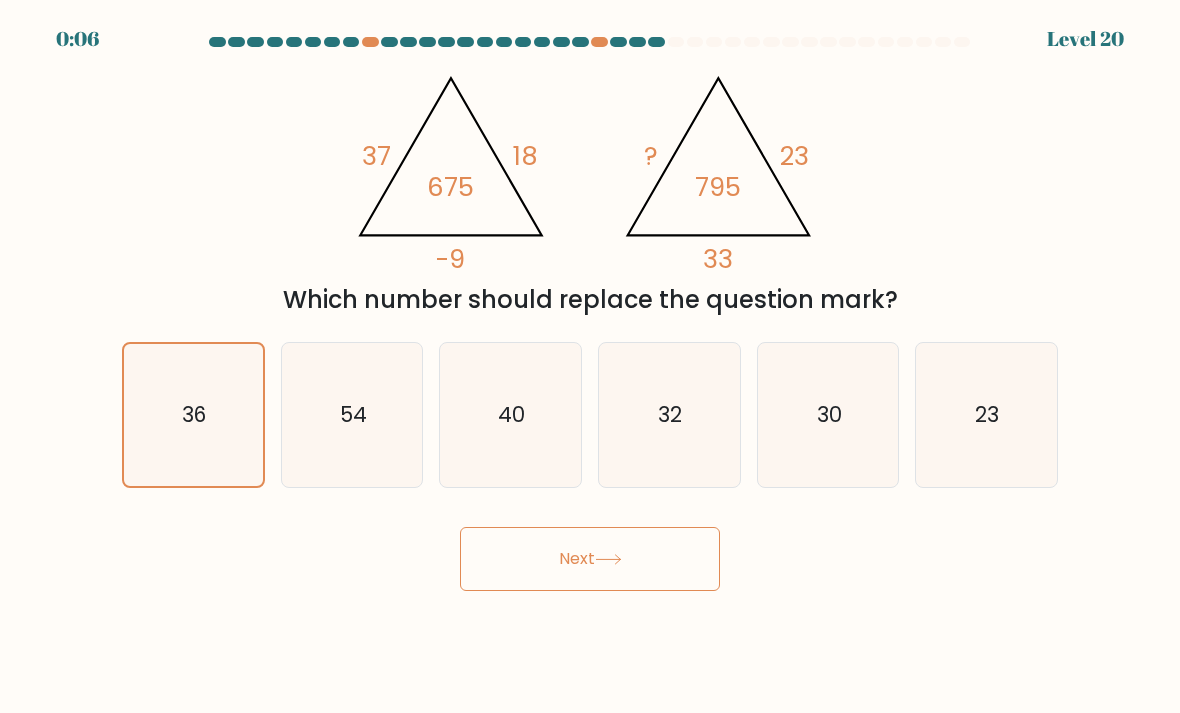 click 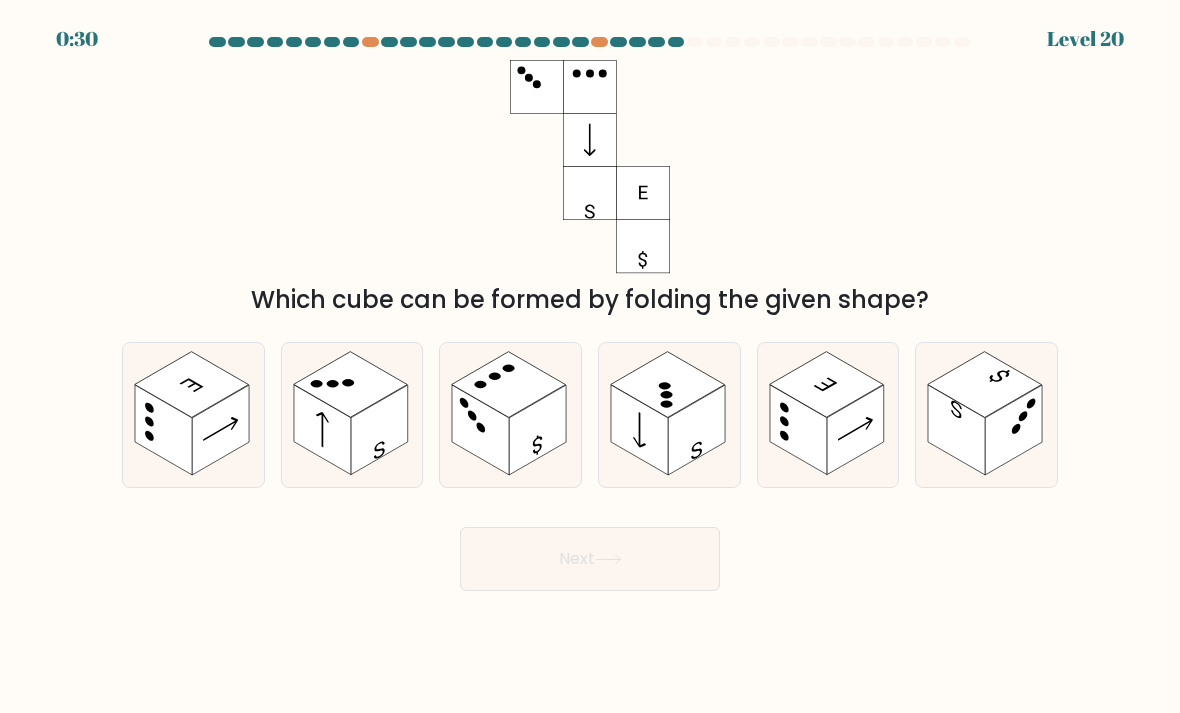click 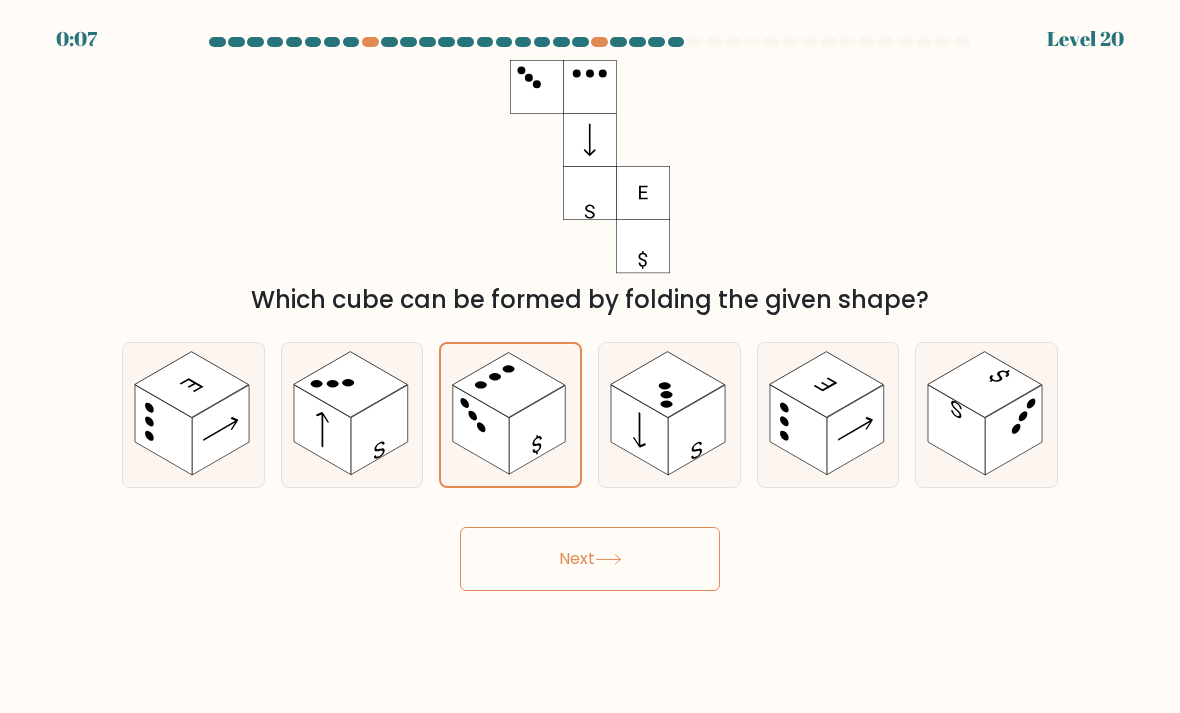 click on "Next" at bounding box center (590, 559) 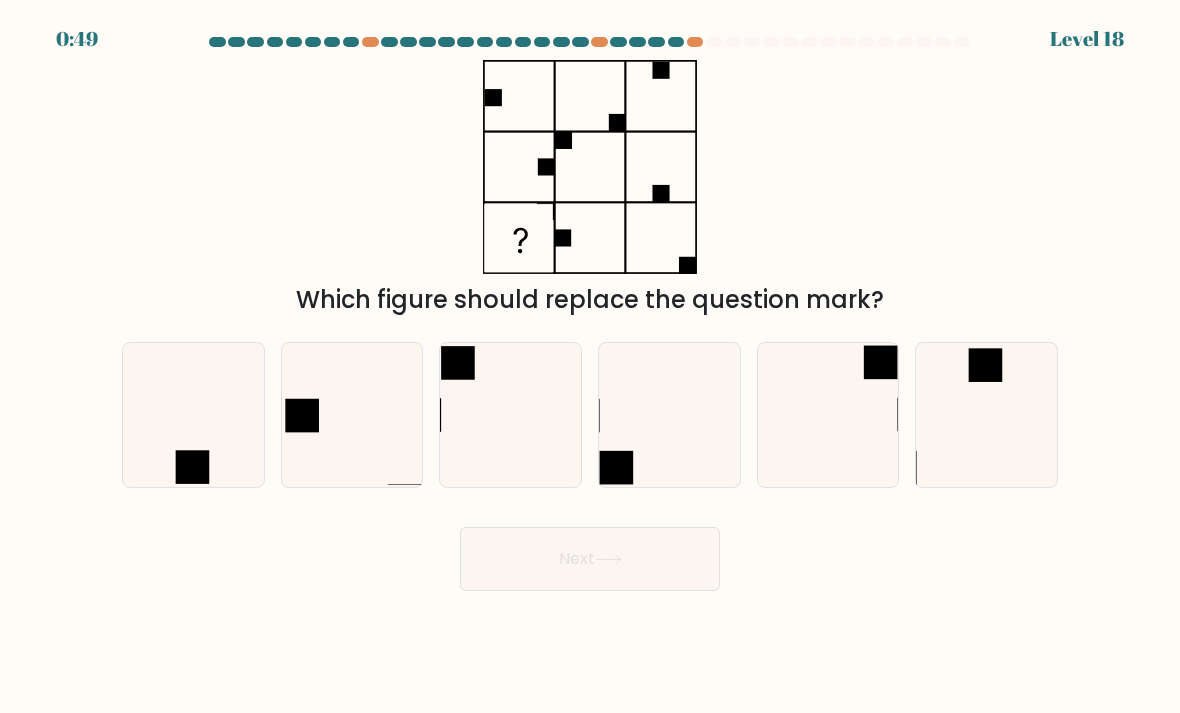 click 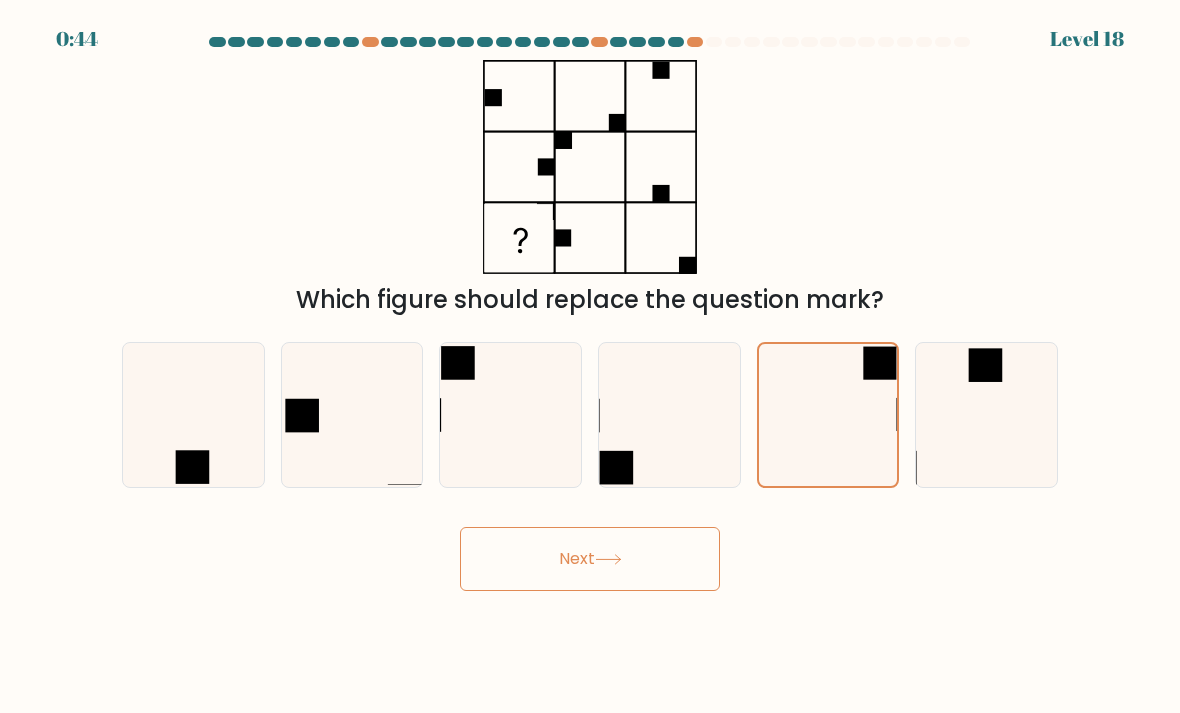 click 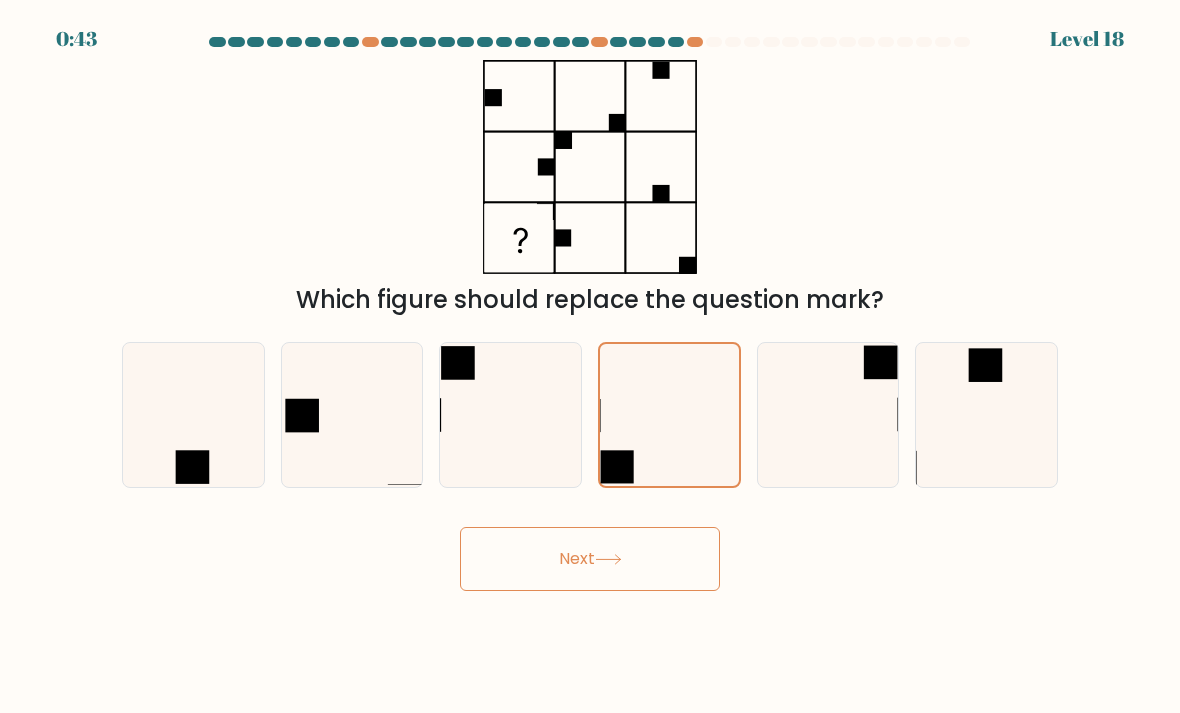 click on "Next" at bounding box center [590, 559] 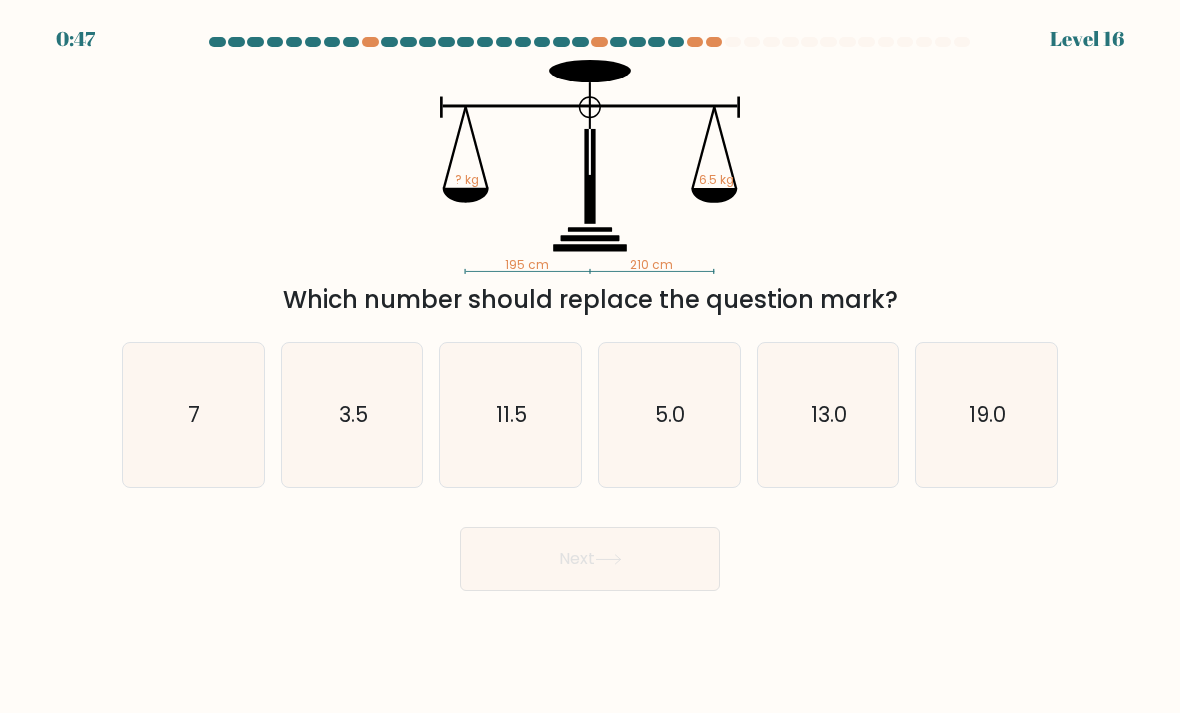 click on "7" 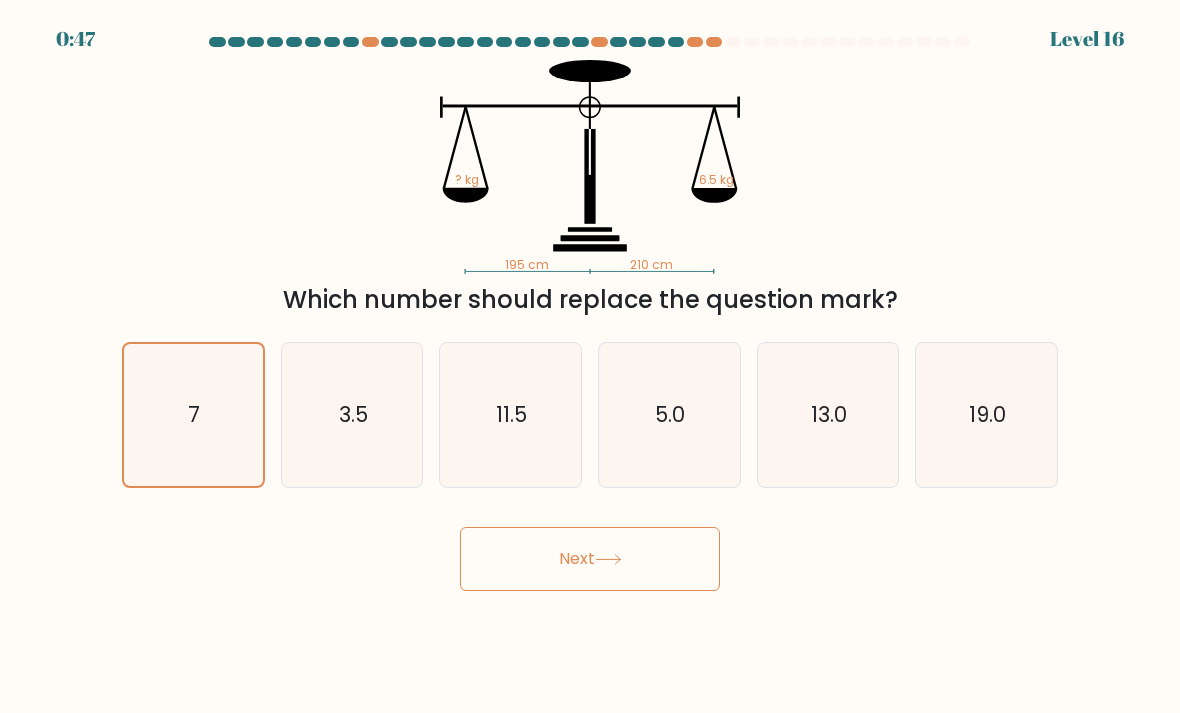 click on "Next" at bounding box center [590, 559] 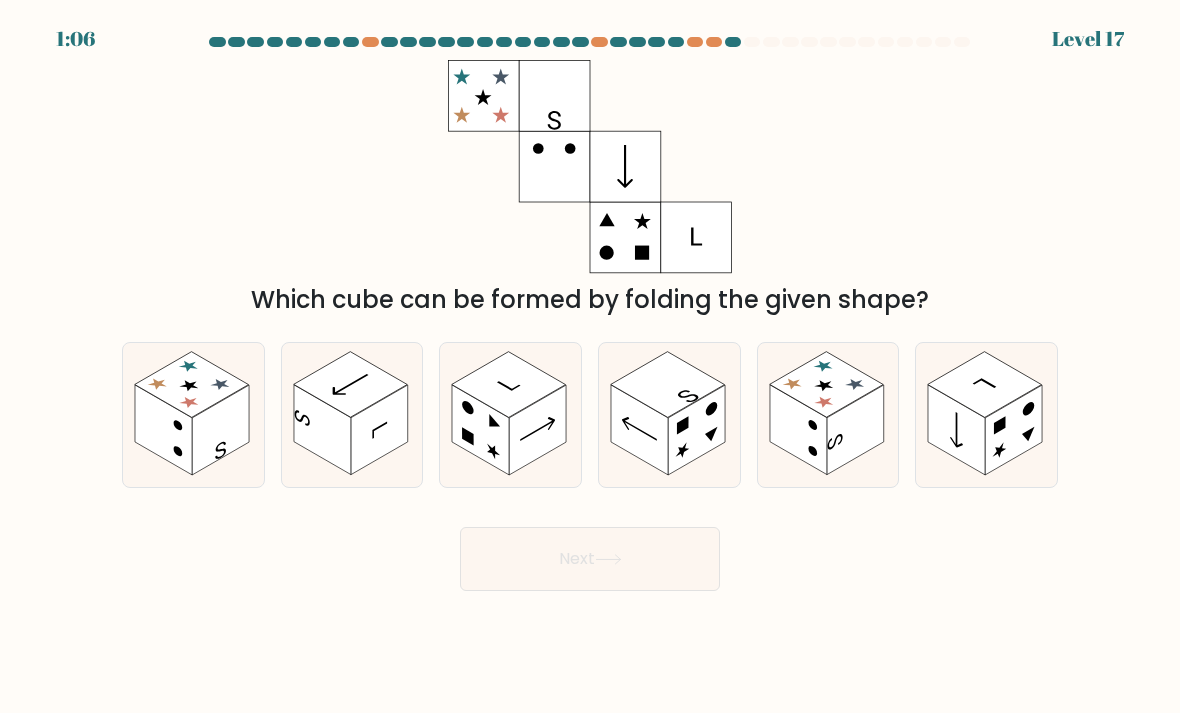 click 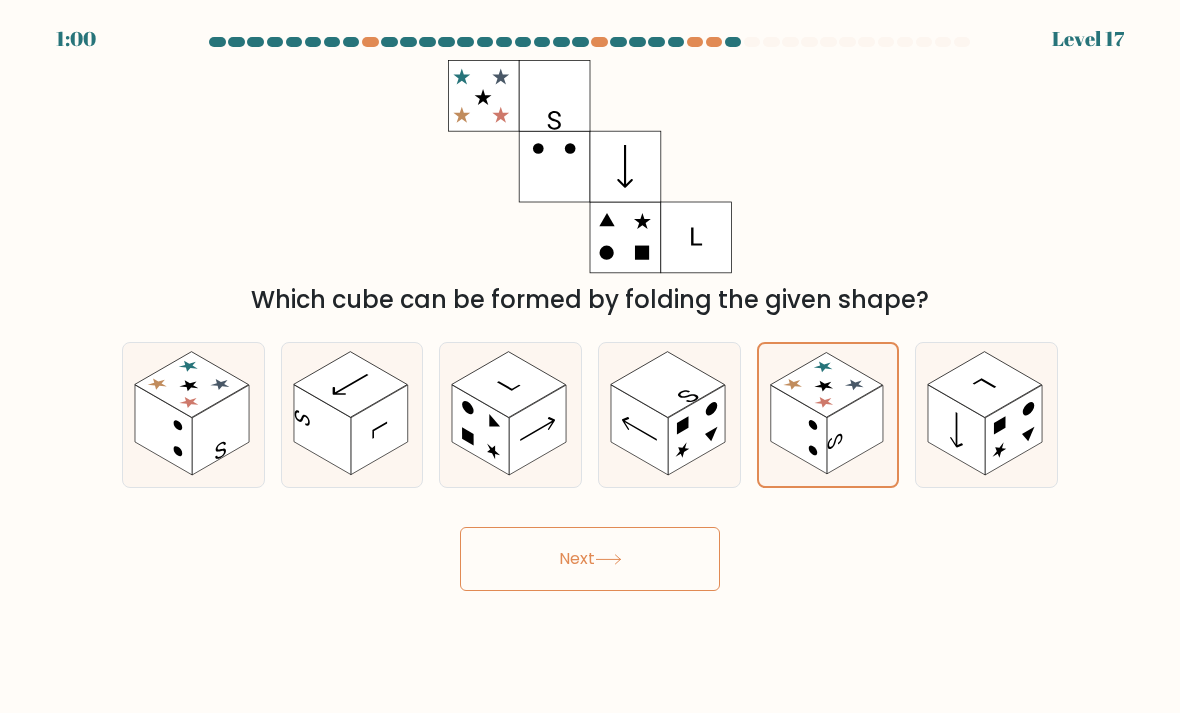click 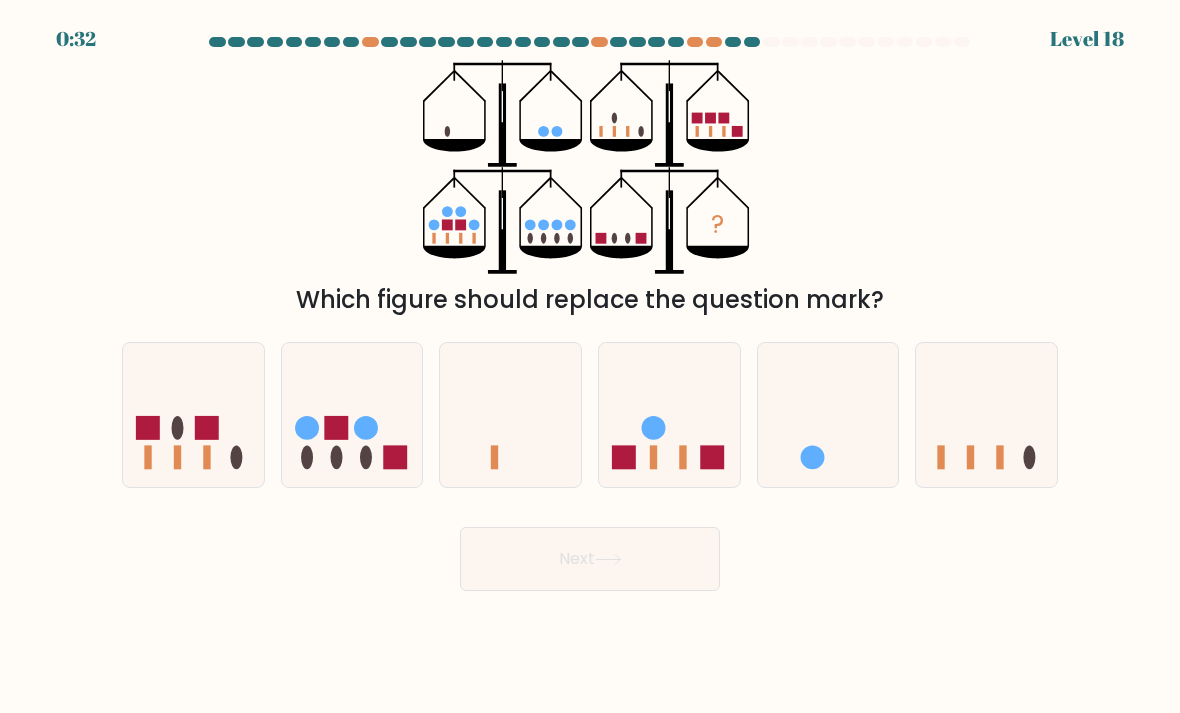 click 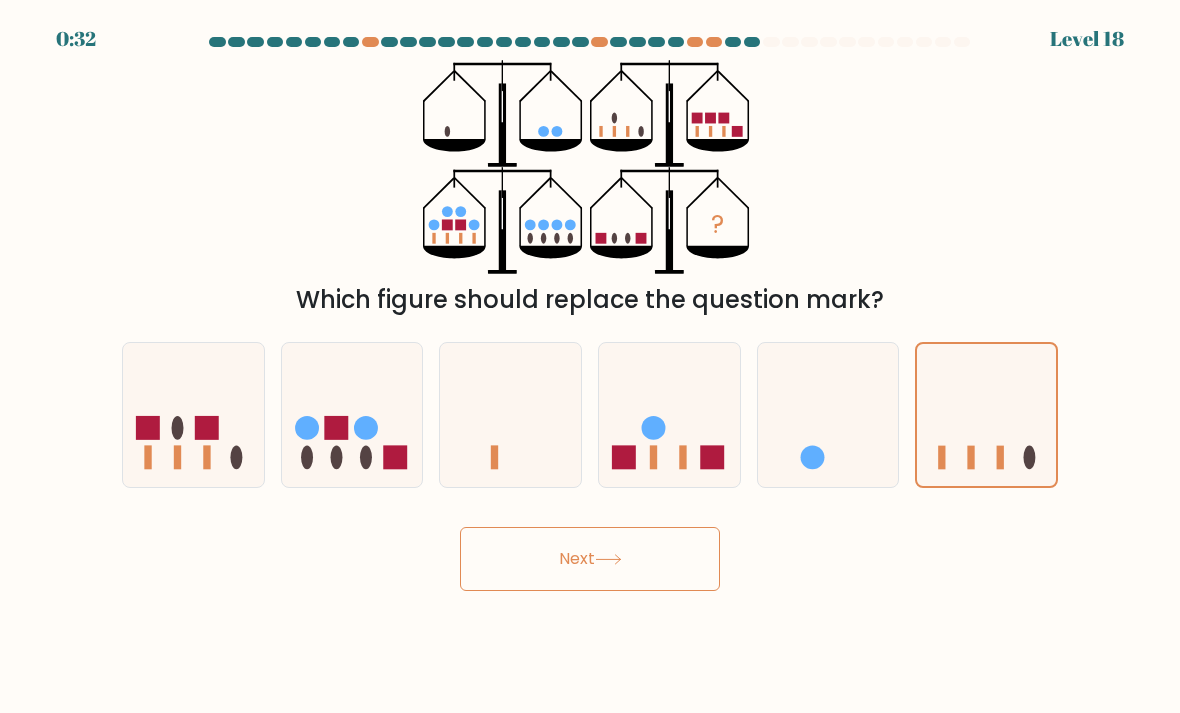 click on "Next" at bounding box center [590, 559] 